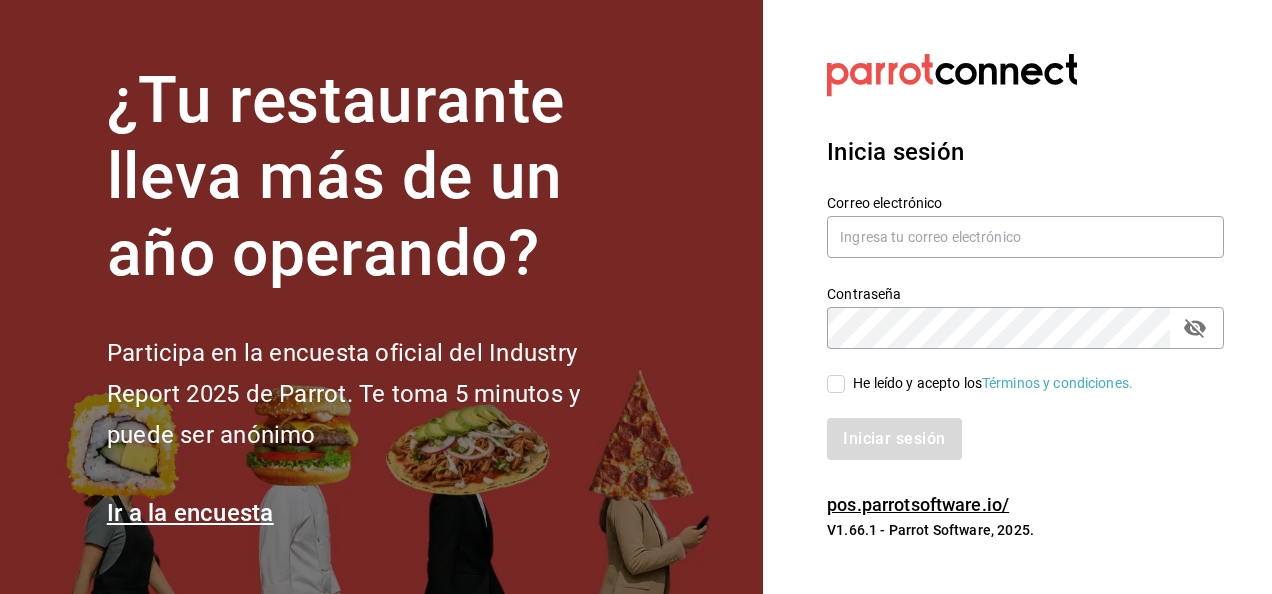 scroll, scrollTop: 0, scrollLeft: 0, axis: both 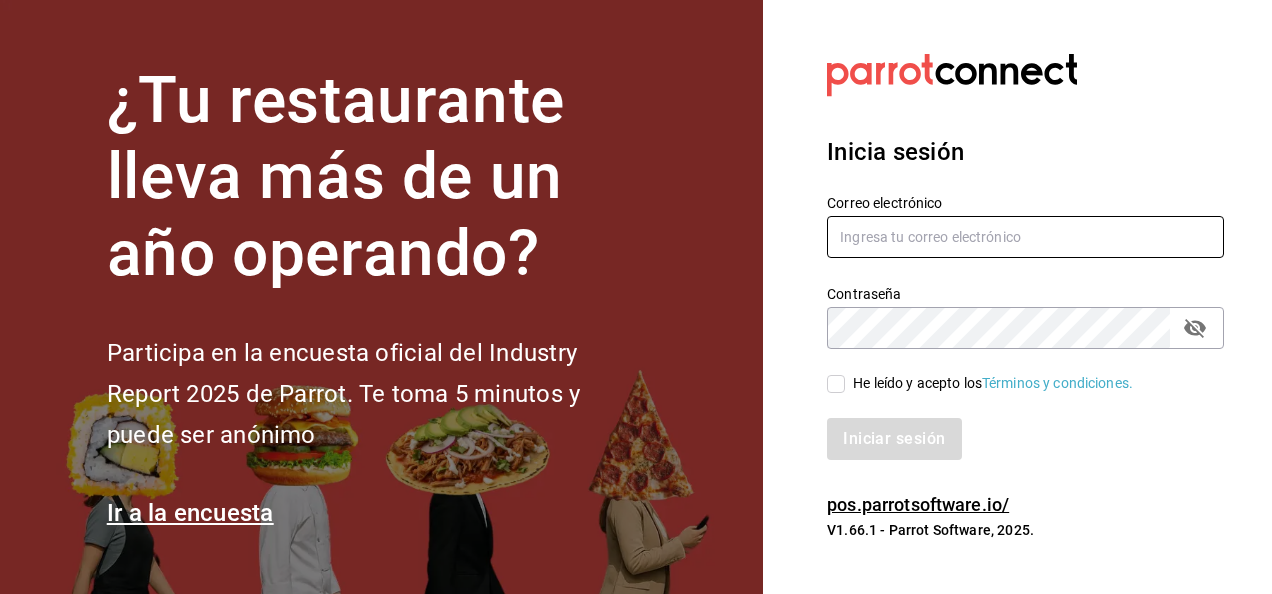 type on "carlos.moreno@grupocosteno.com" 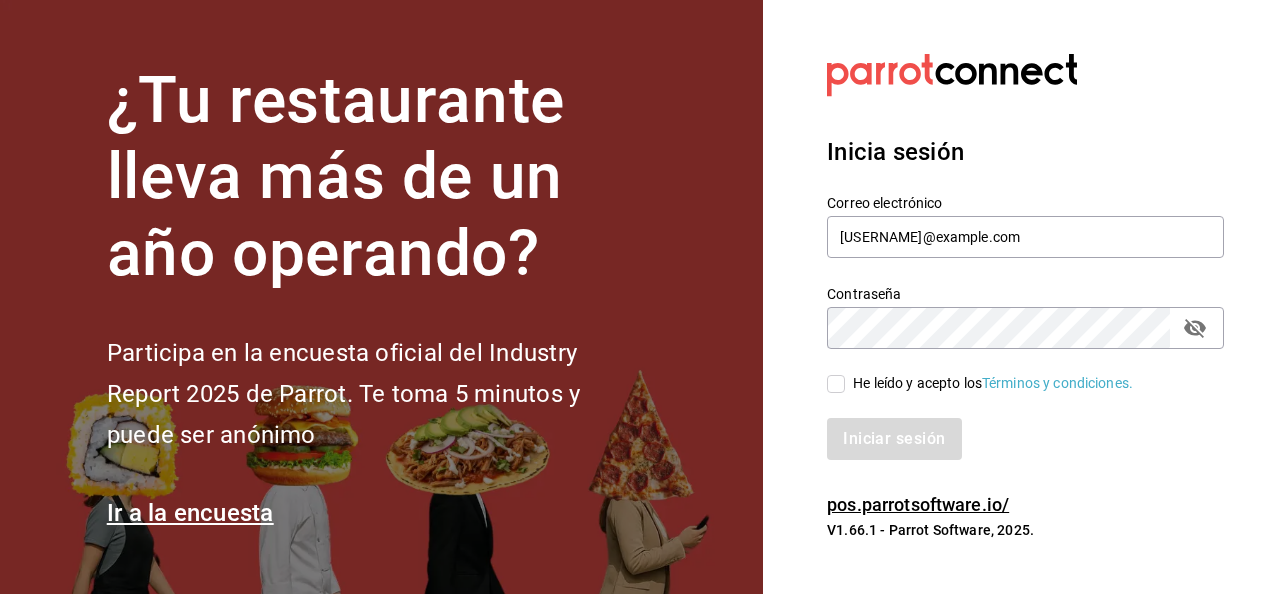 click on "He leído y acepto los  Términos y condiciones." at bounding box center (836, 384) 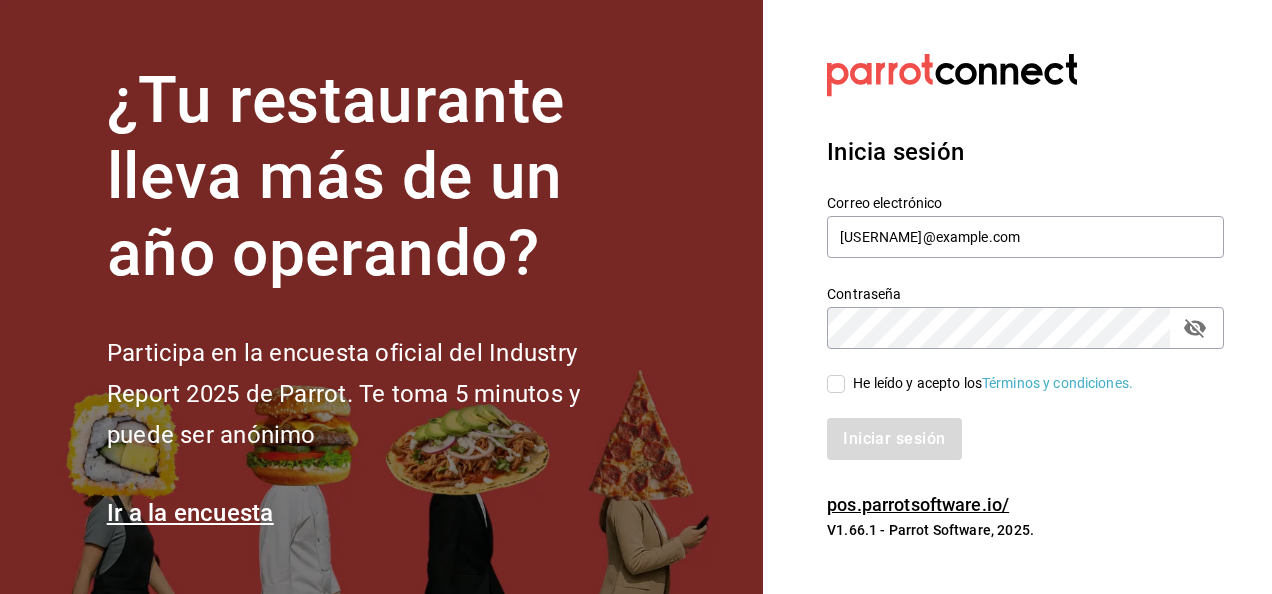 checkbox on "true" 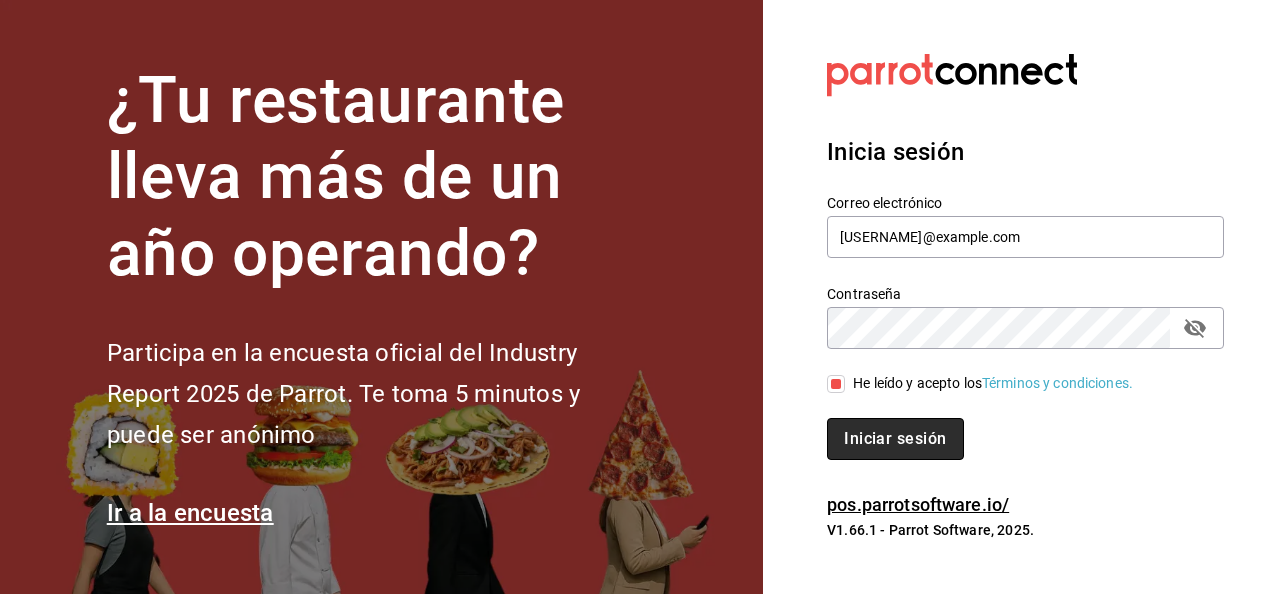 click on "Iniciar sesión" at bounding box center [895, 439] 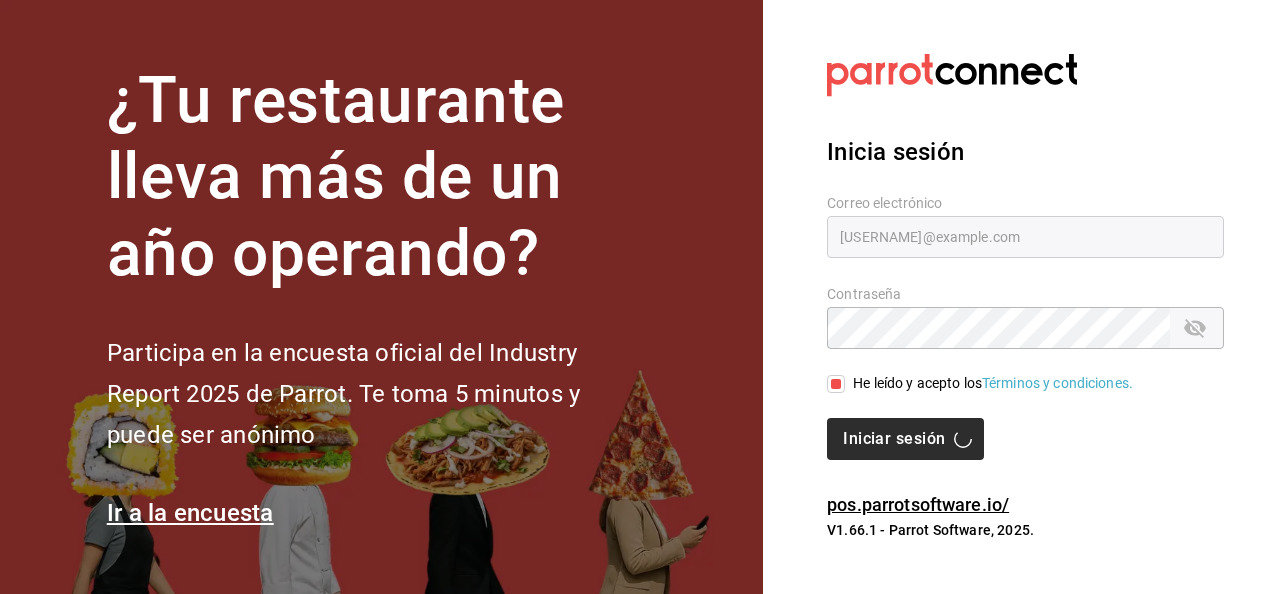 click on "Iniciar sesión" at bounding box center [1025, 439] 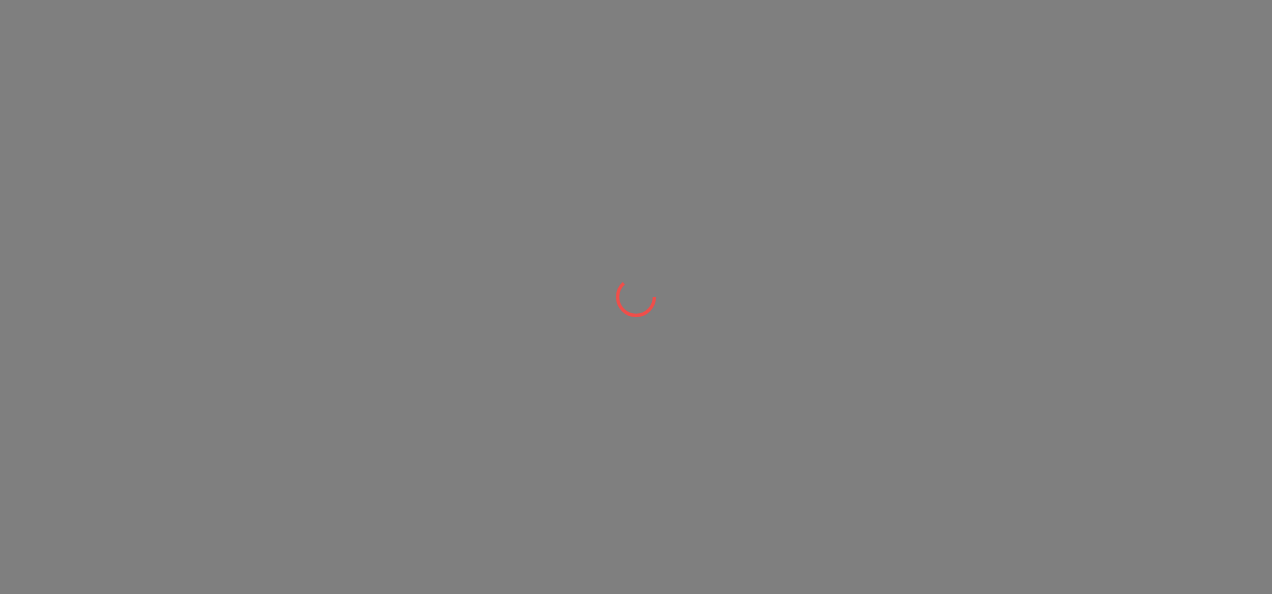 scroll, scrollTop: 0, scrollLeft: 0, axis: both 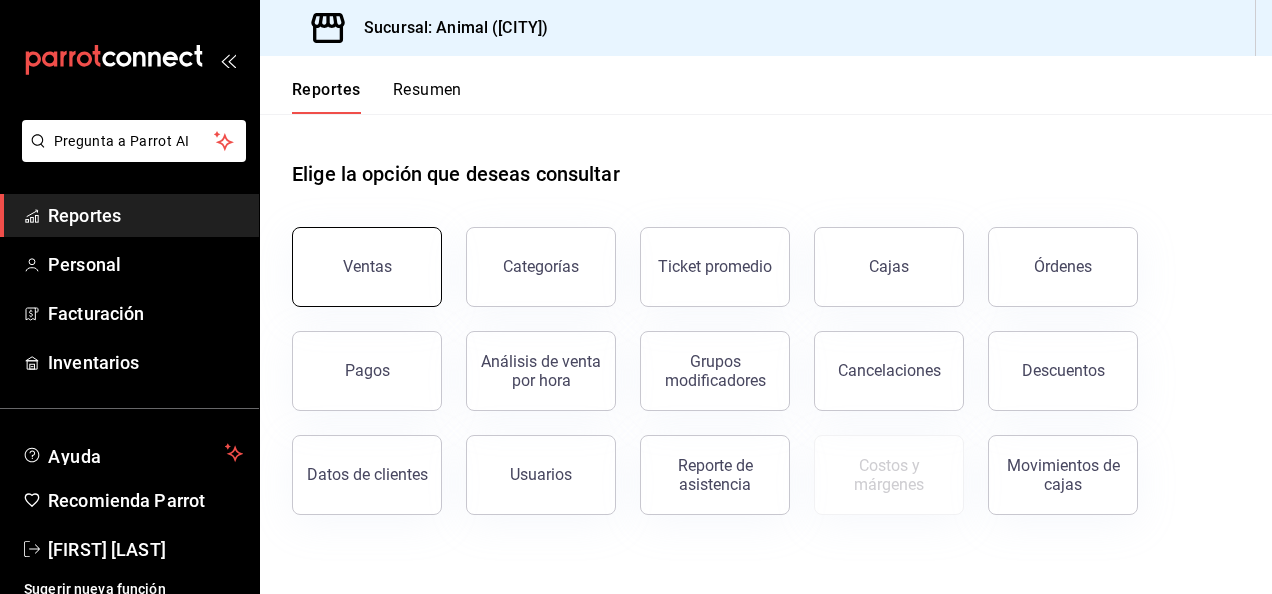 click on "Ventas" at bounding box center [367, 266] 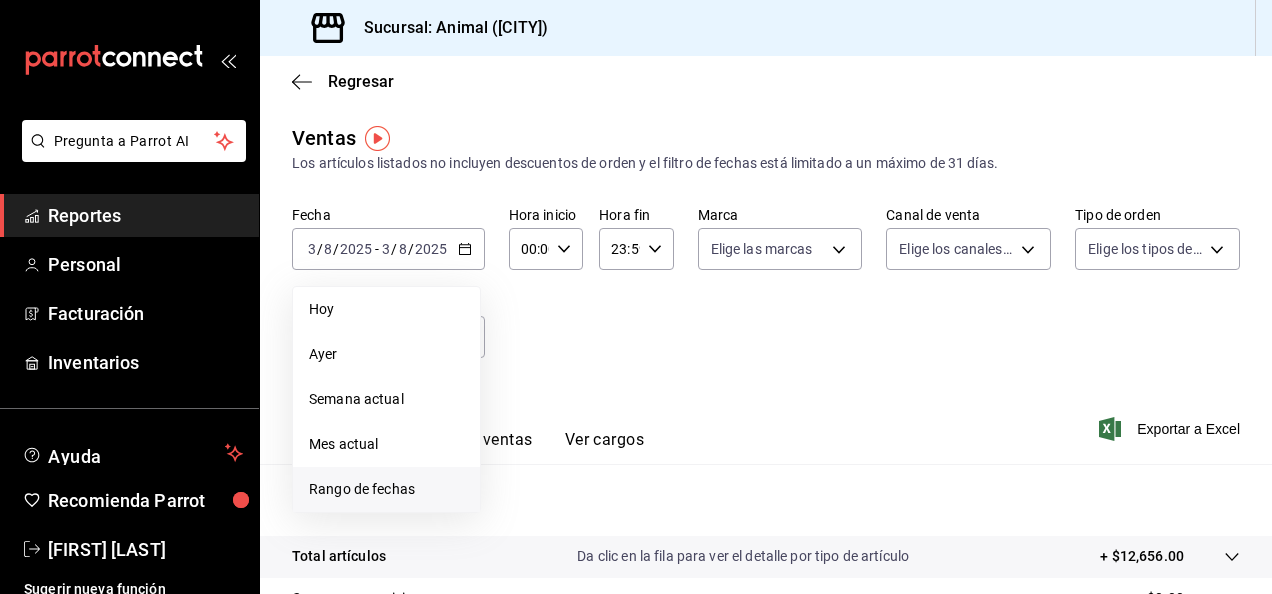 click on "Rango de fechas" at bounding box center (386, 489) 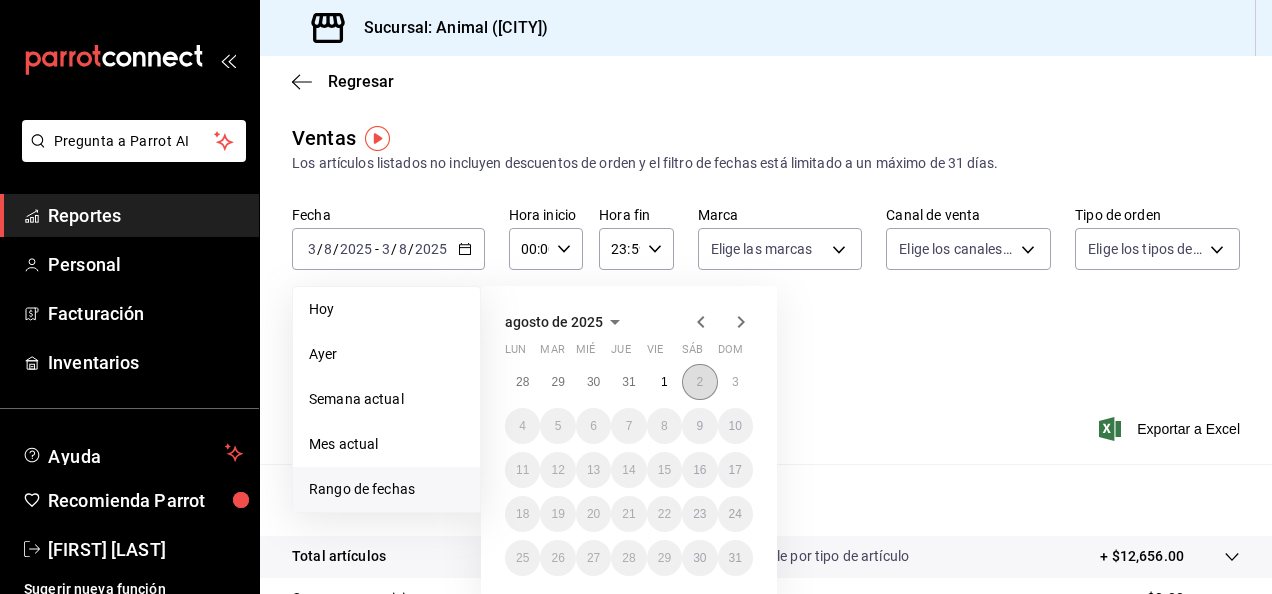 click on "2" at bounding box center (699, 382) 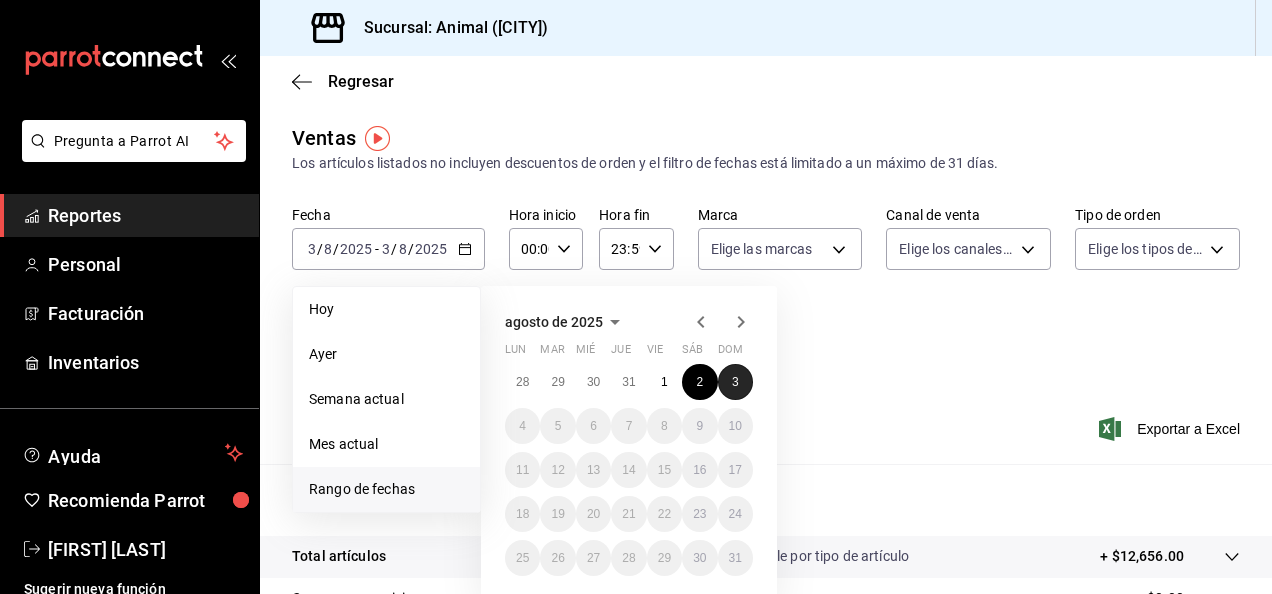 click on "3" at bounding box center [735, 382] 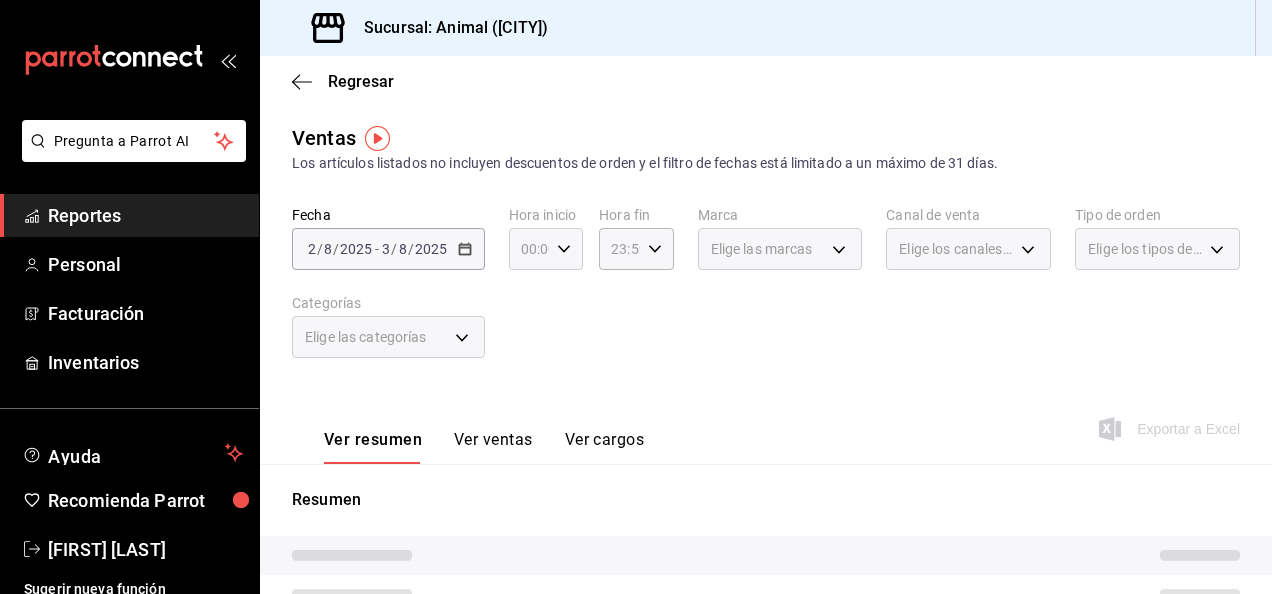 click on "00:00 Hora inicio" at bounding box center [546, 249] 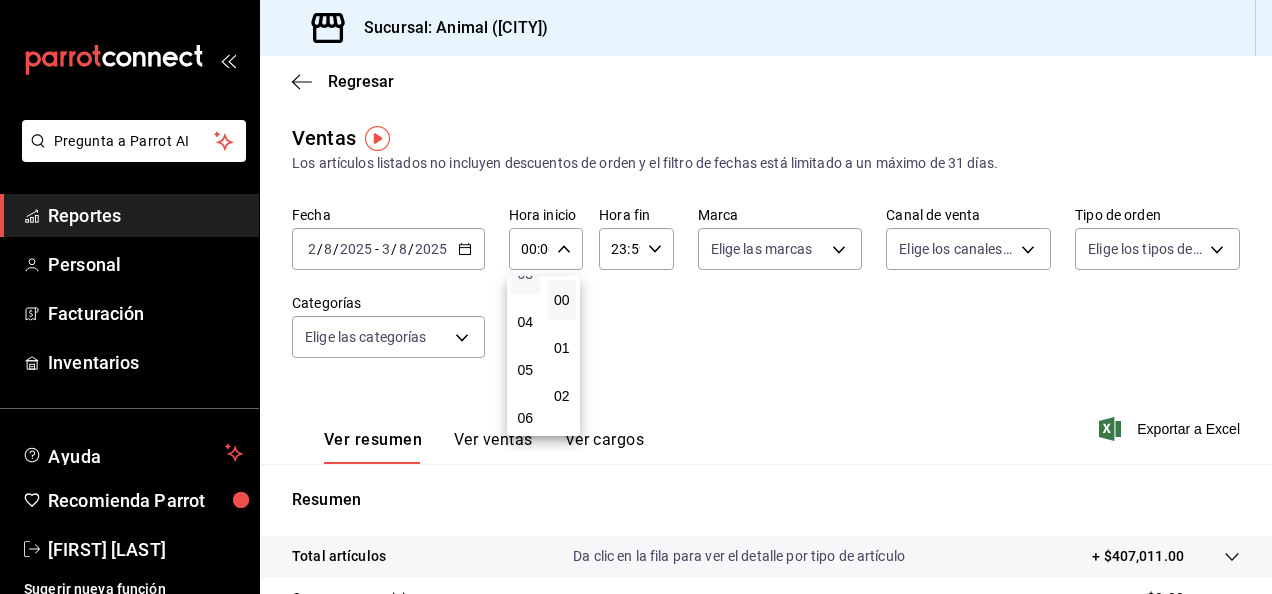 scroll, scrollTop: 171, scrollLeft: 0, axis: vertical 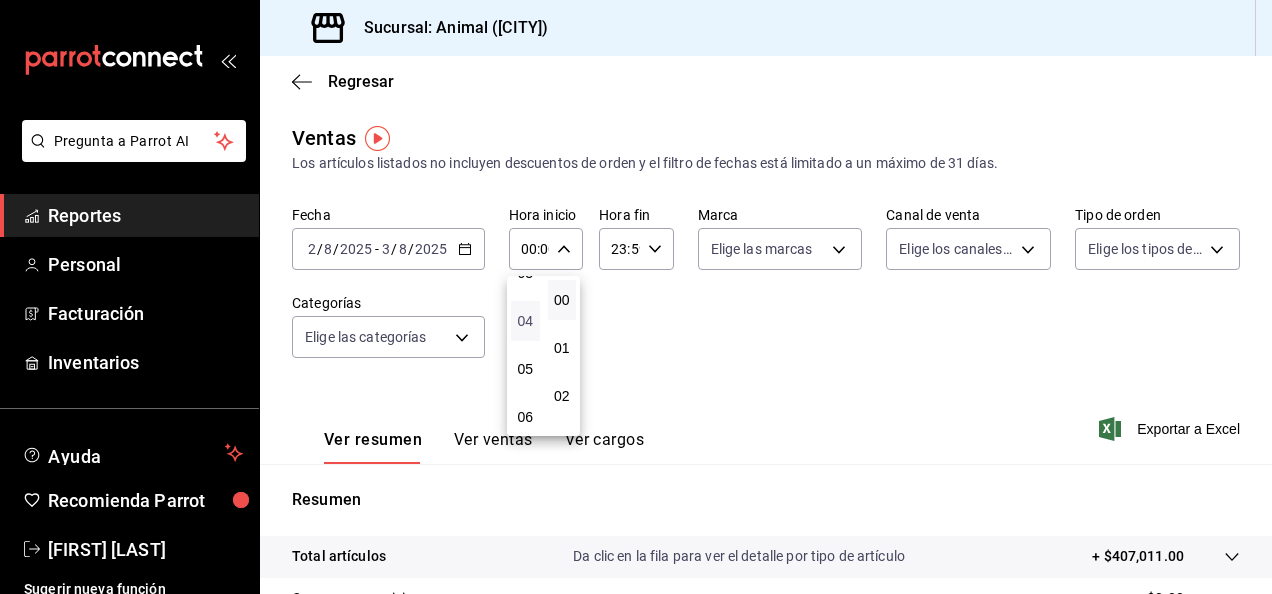 click on "04" at bounding box center [525, 321] 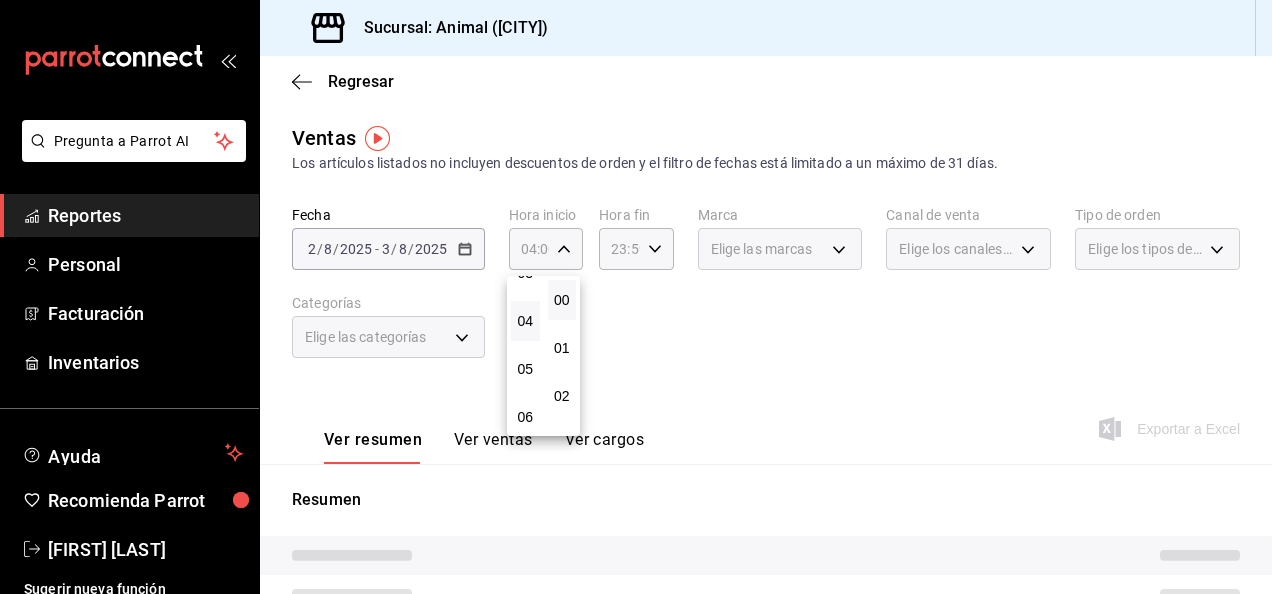 click at bounding box center [636, 297] 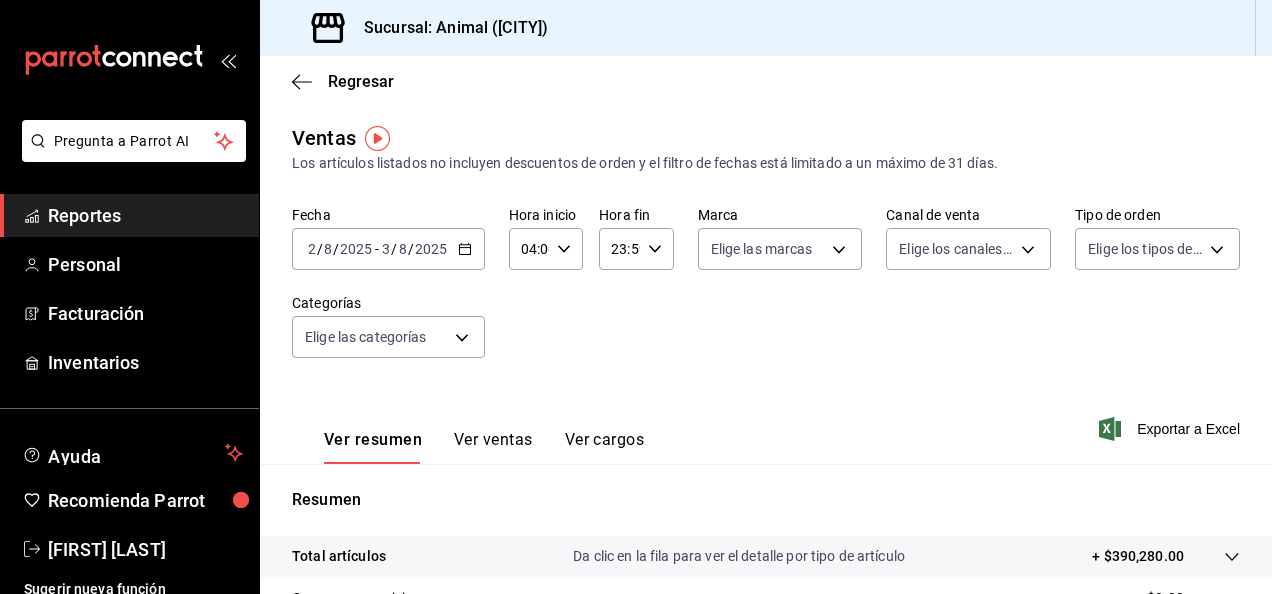 click 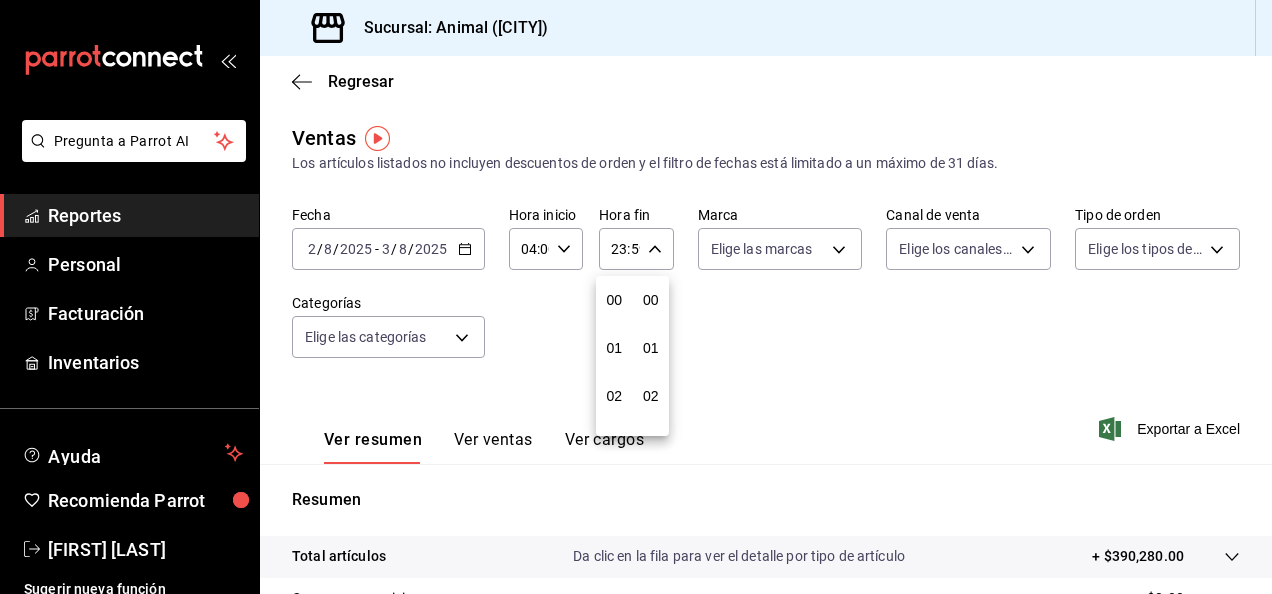 scroll, scrollTop: 992, scrollLeft: 0, axis: vertical 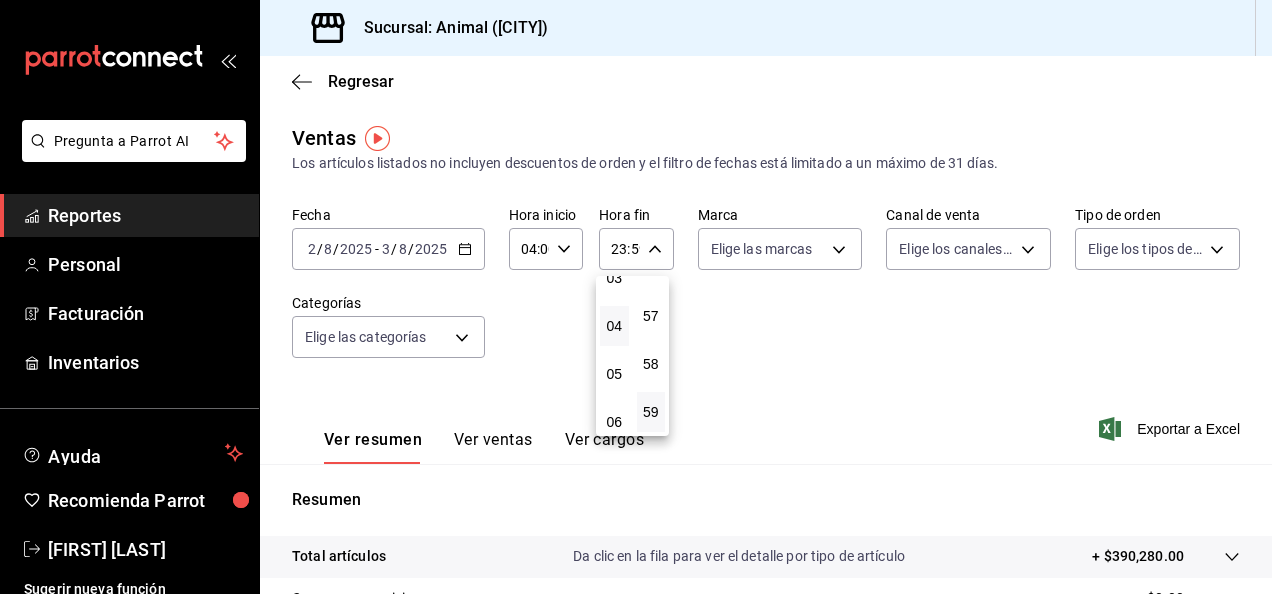 click on "04" at bounding box center (614, 326) 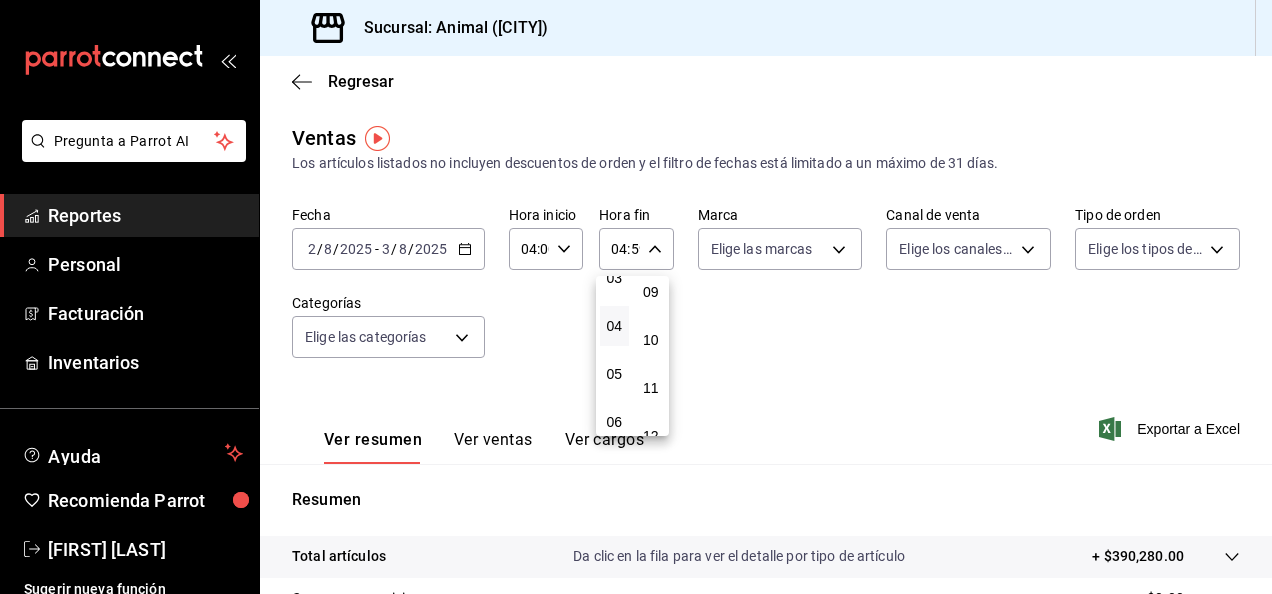 scroll, scrollTop: 0, scrollLeft: 0, axis: both 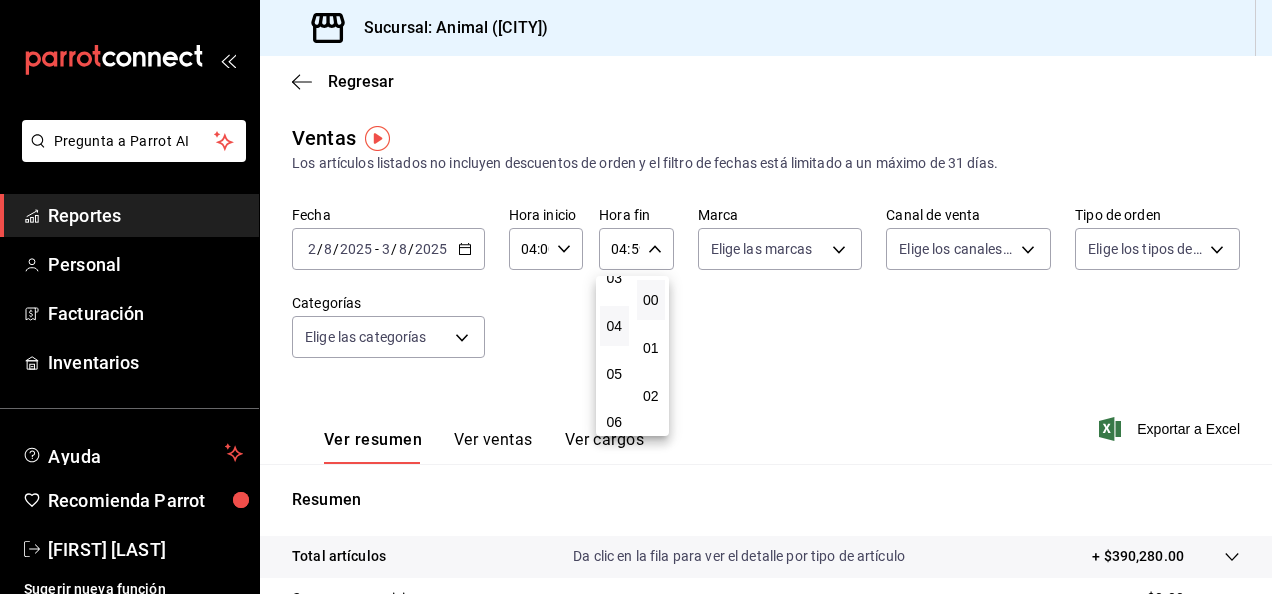 click on "00" at bounding box center (651, 300) 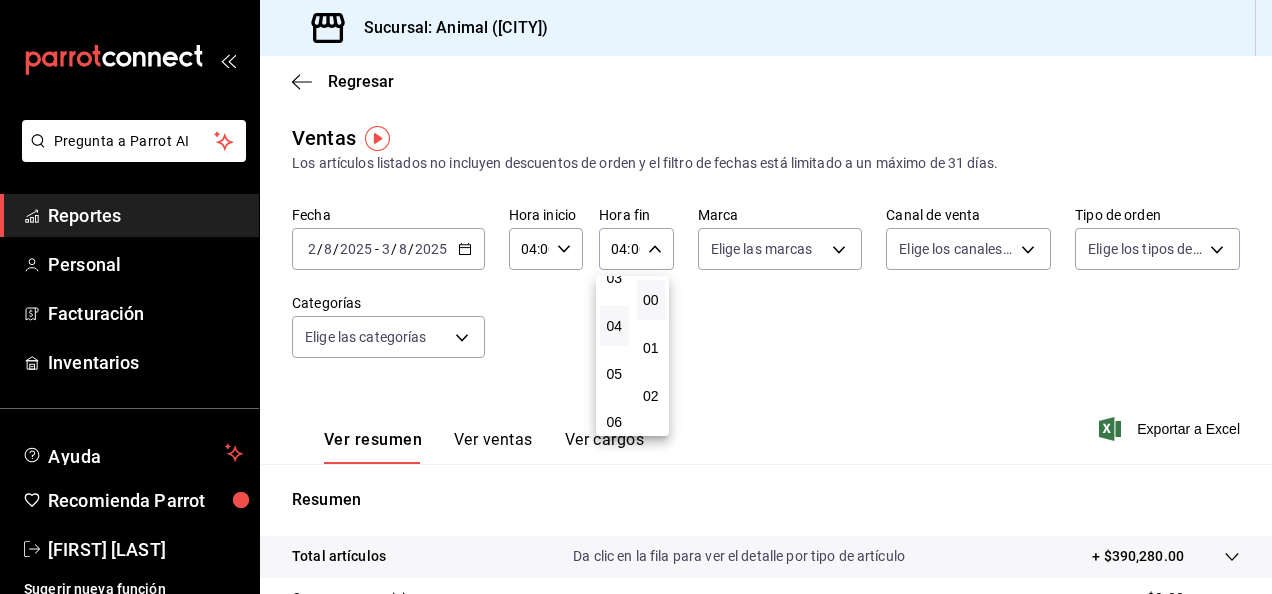 drag, startPoint x: 1258, startPoint y: 156, endPoint x: 1272, endPoint y: 270, distance: 114.85643 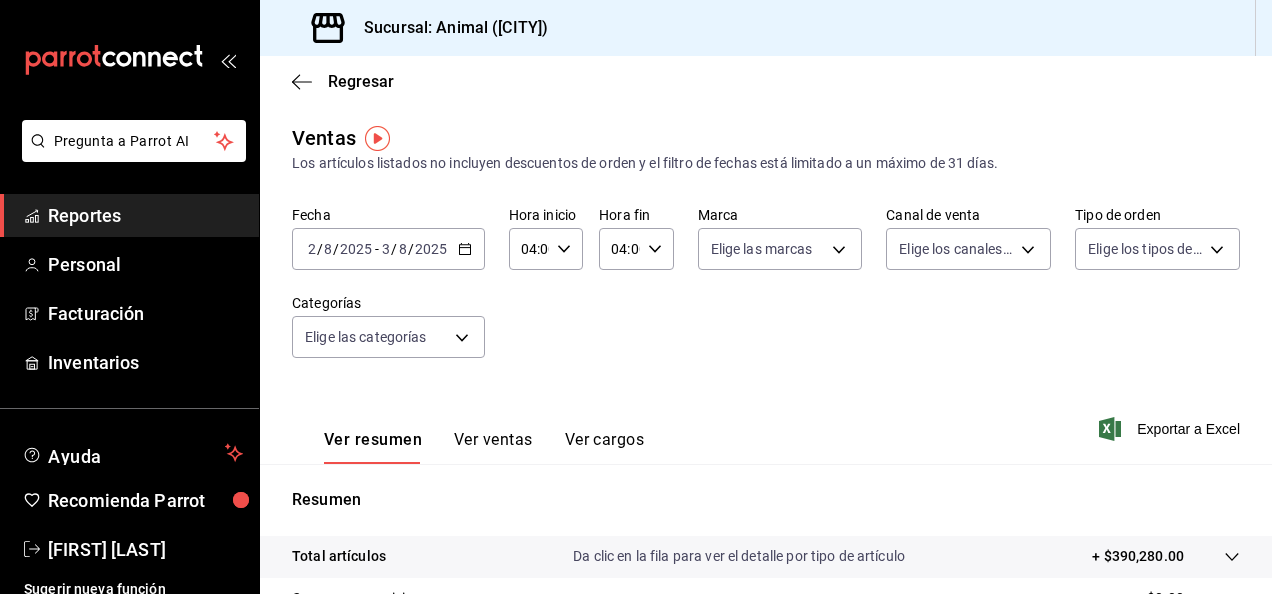 click on "Ver resumen Ver ventas Ver cargos Exportar a Excel" at bounding box center (766, 423) 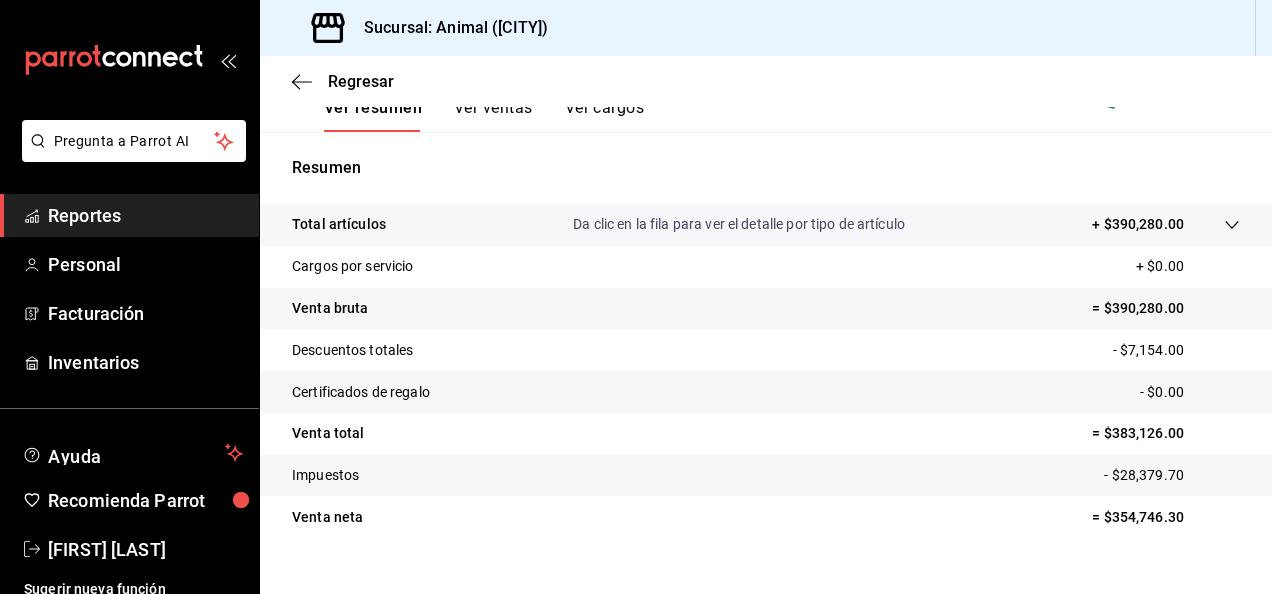 scroll, scrollTop: 334, scrollLeft: 0, axis: vertical 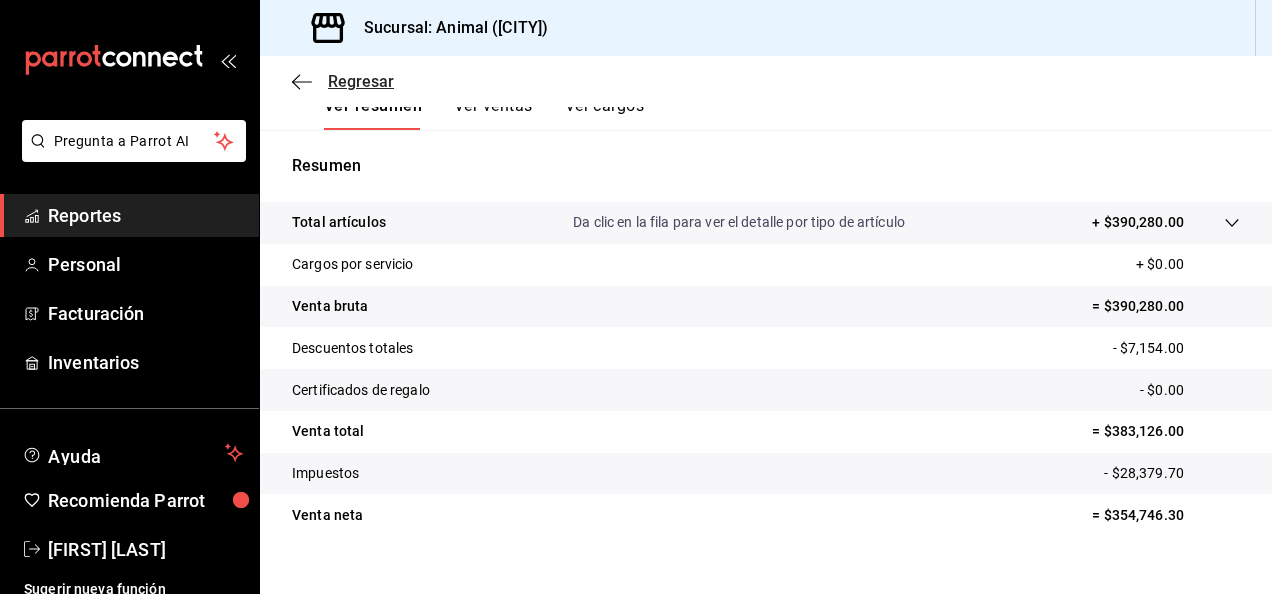 click 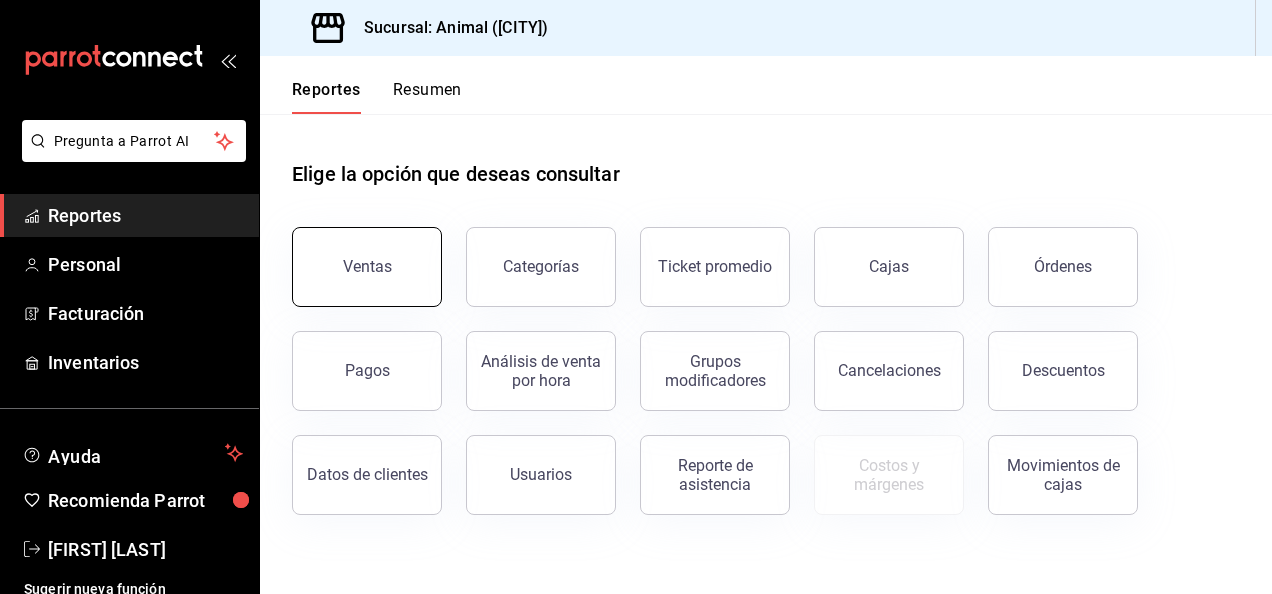 click on "Ventas" at bounding box center (367, 267) 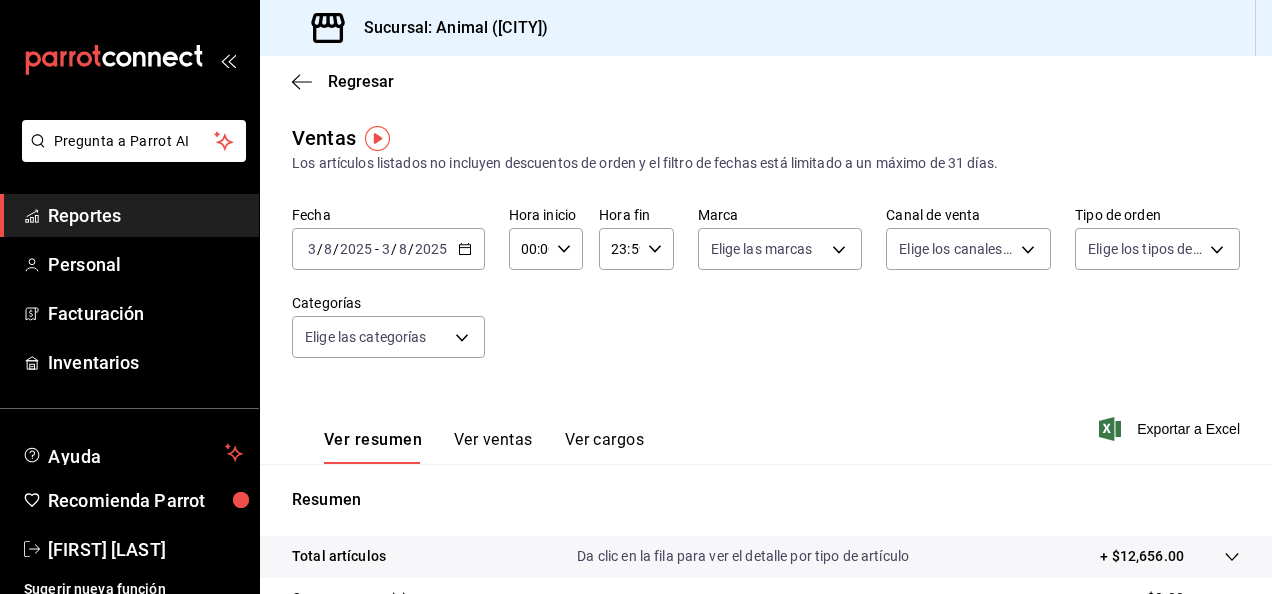 click on "[DATE] [DATE] - [DATE] [DATE]" at bounding box center [388, 249] 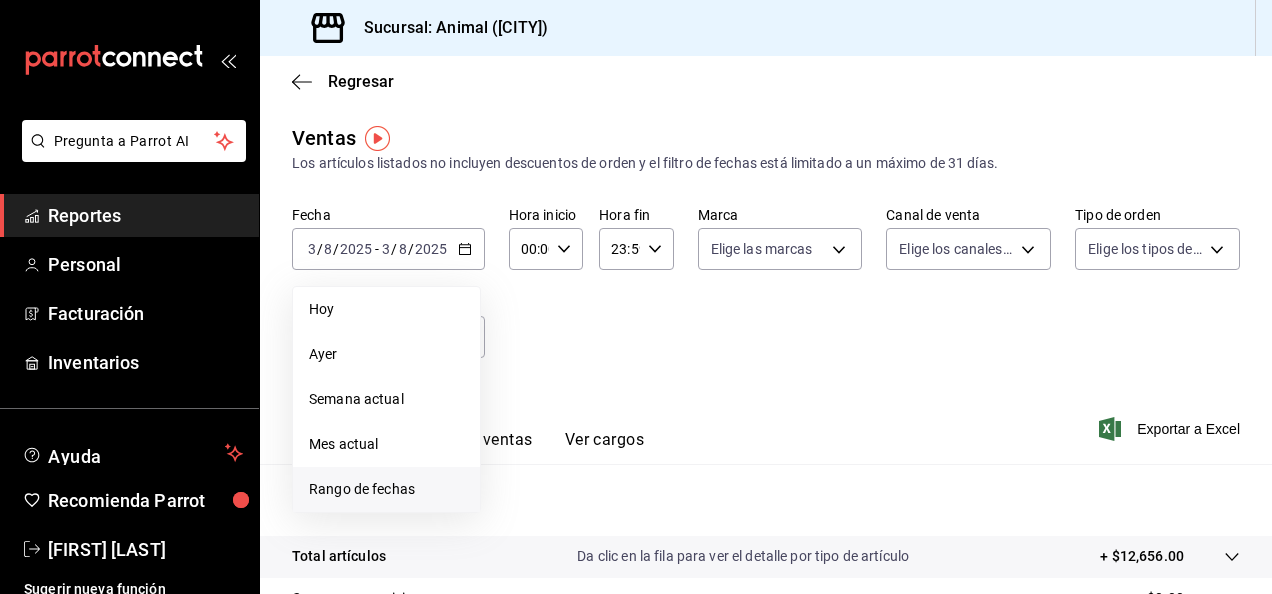 click on "Rango de fechas" at bounding box center [386, 489] 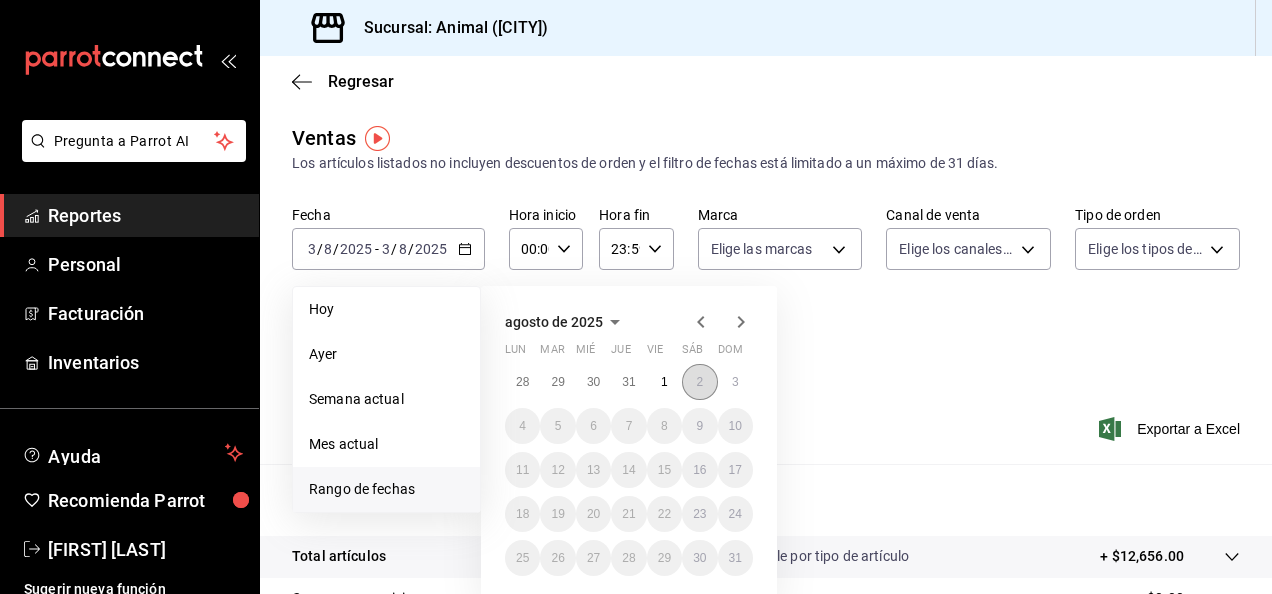 click on "2" at bounding box center [699, 382] 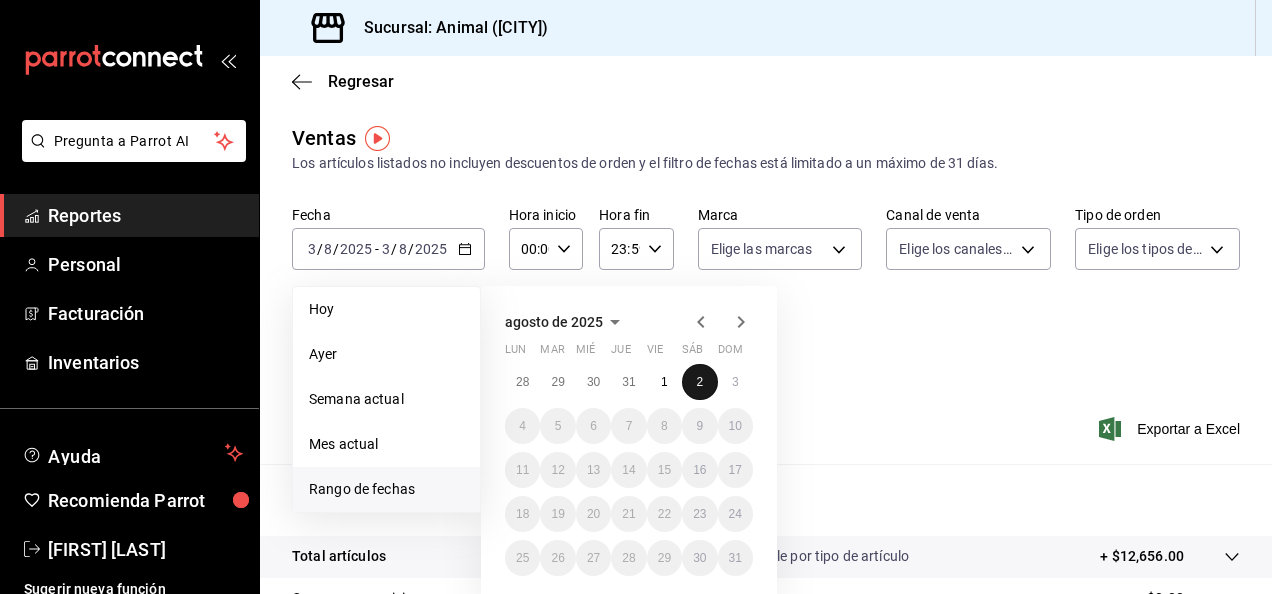 click on "2" at bounding box center [699, 382] 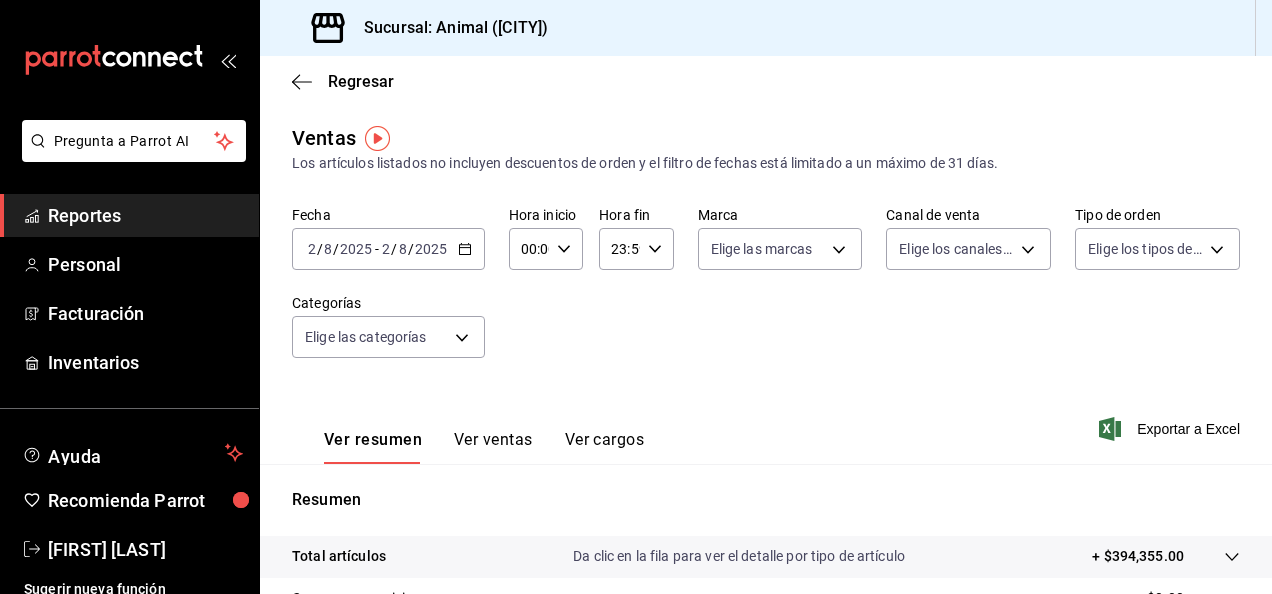 click 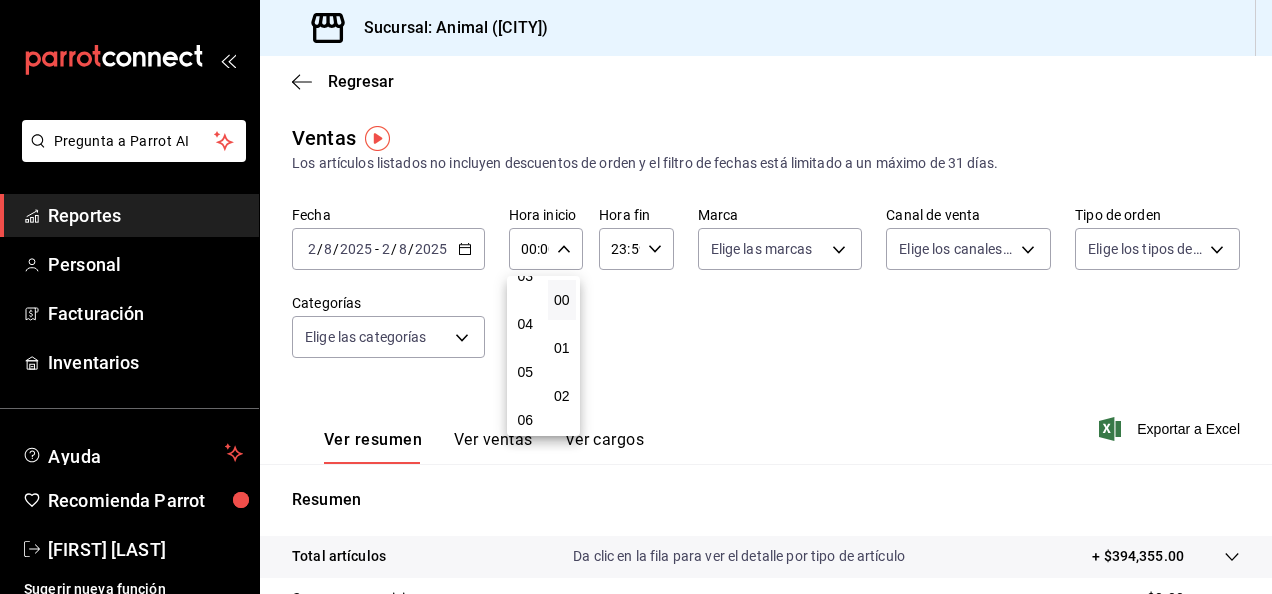 scroll, scrollTop: 169, scrollLeft: 0, axis: vertical 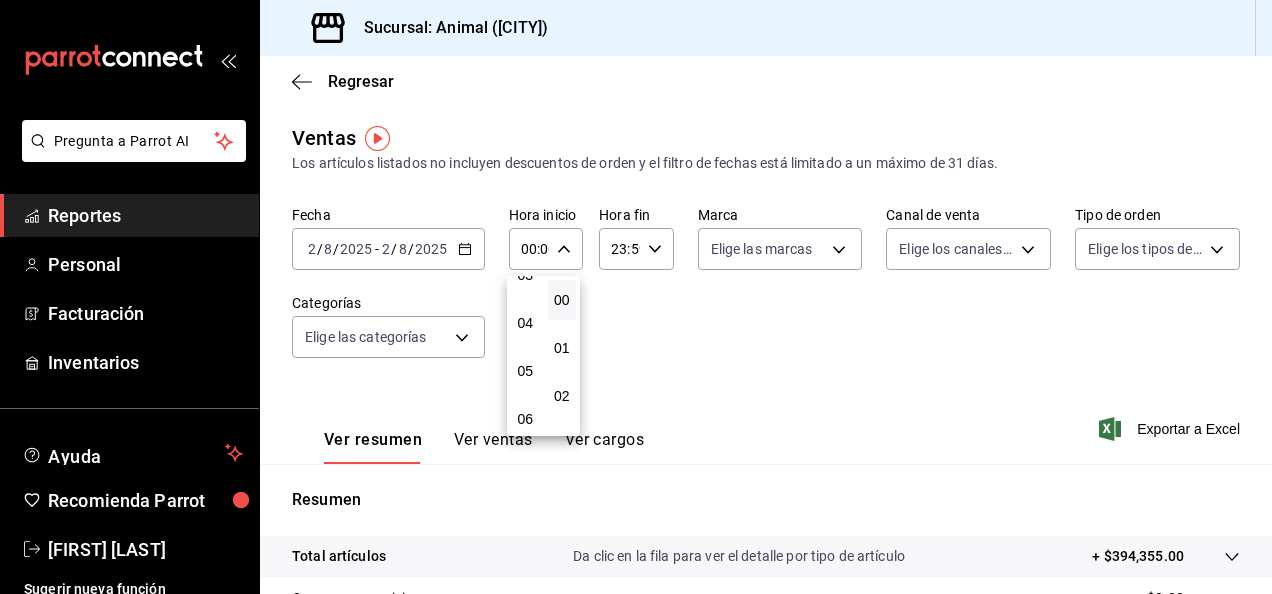 click on "04" at bounding box center (525, 323) 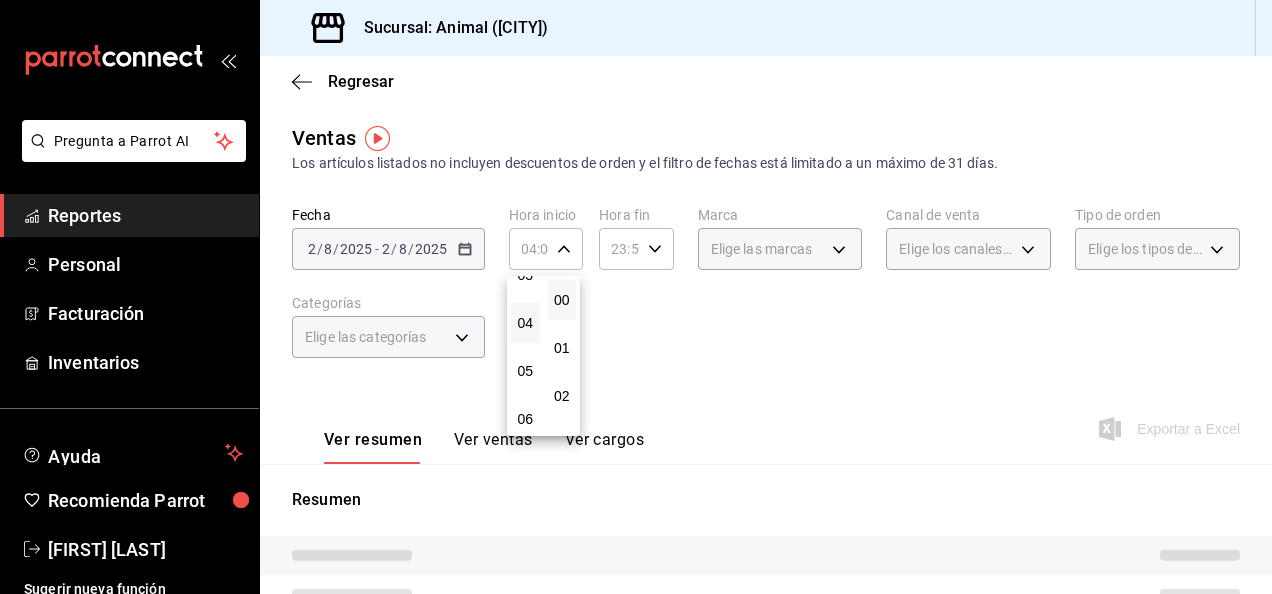 click at bounding box center (636, 297) 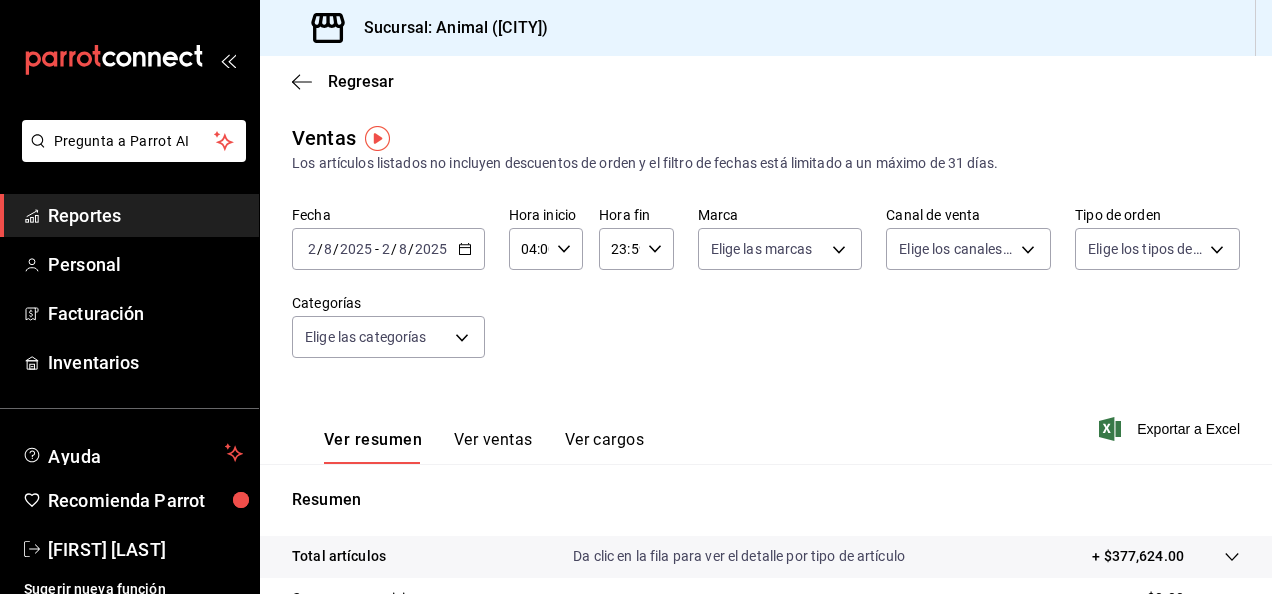 click 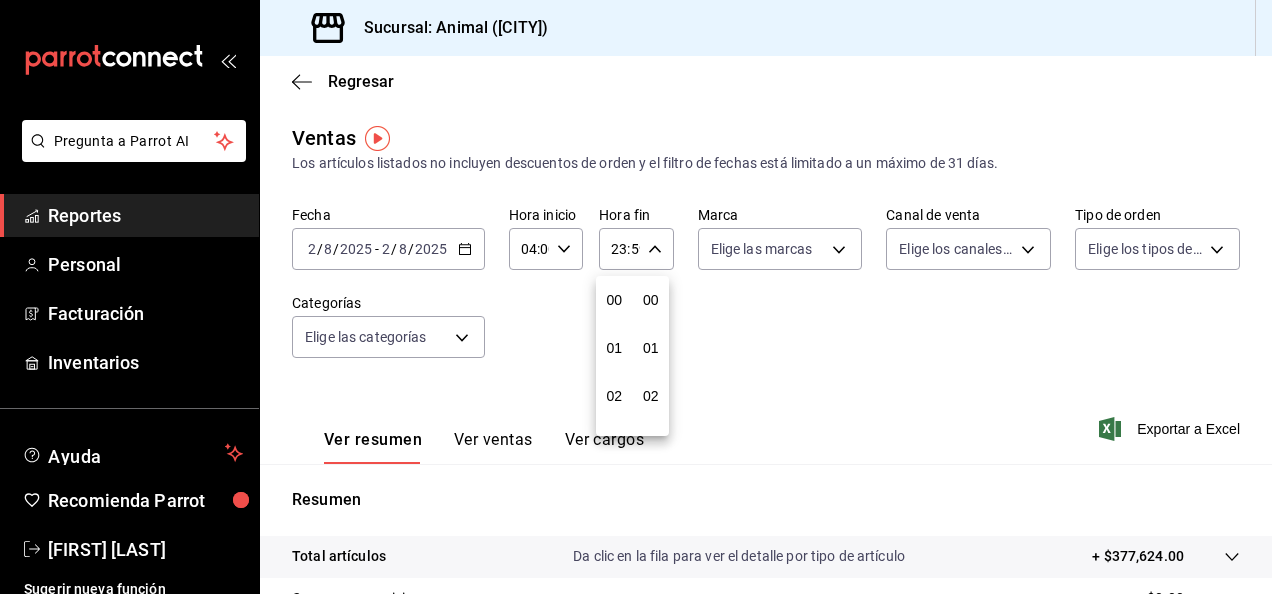 scroll, scrollTop: 992, scrollLeft: 0, axis: vertical 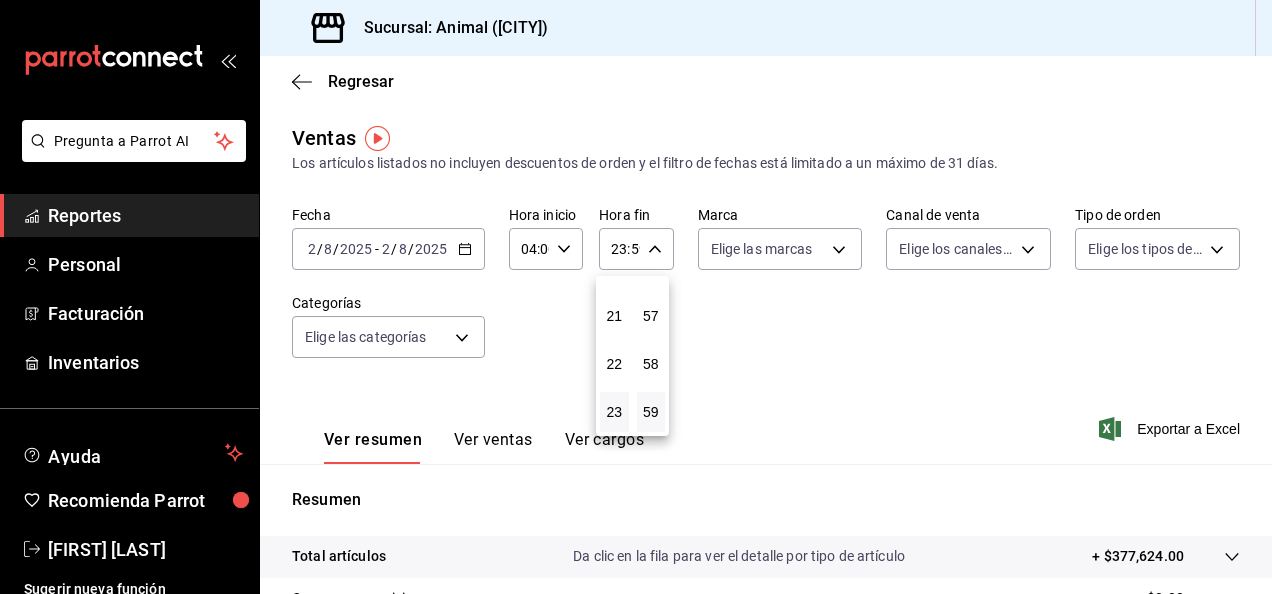 click at bounding box center [636, 297] 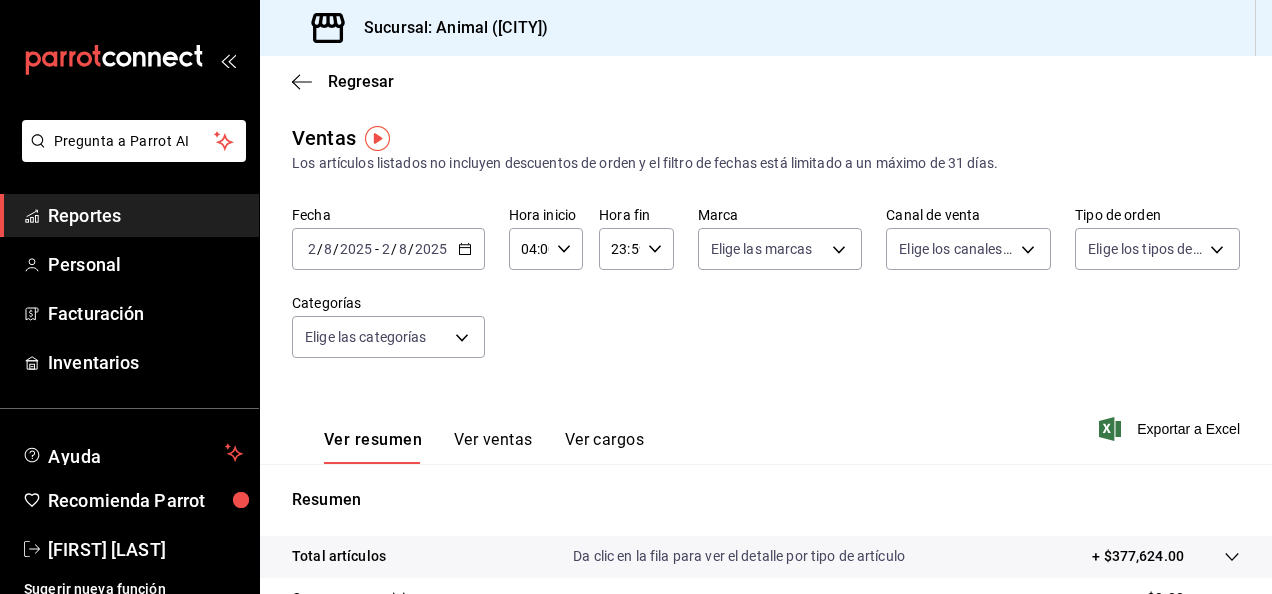 click on "23:59 Hora fin" at bounding box center [636, 249] 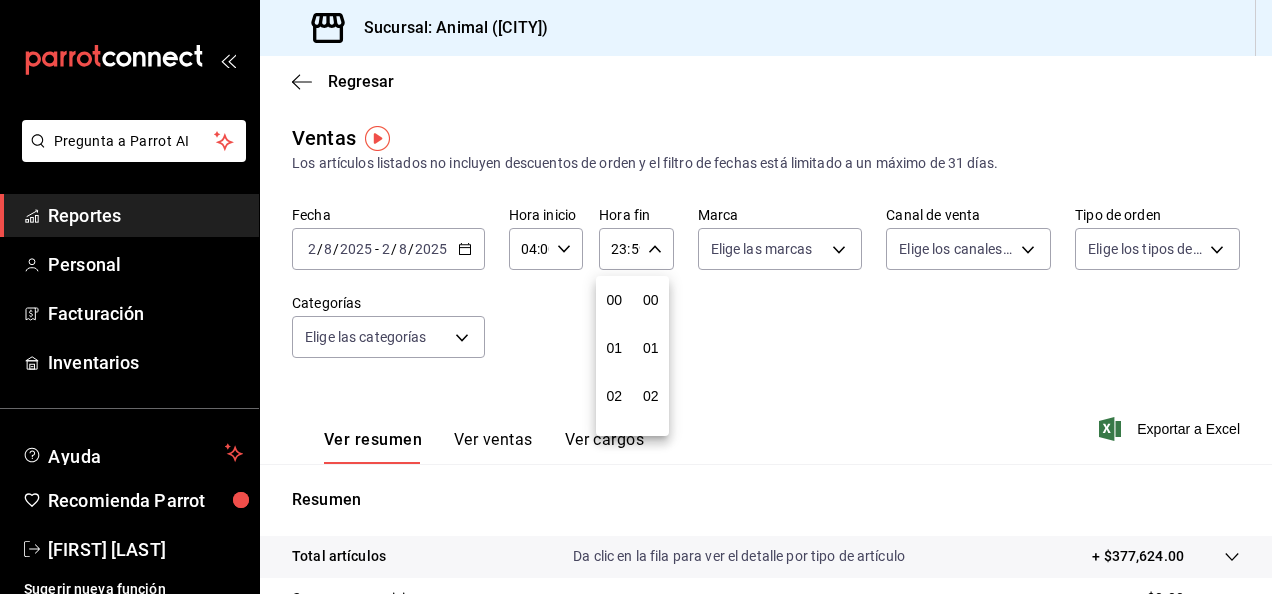 scroll, scrollTop: 992, scrollLeft: 0, axis: vertical 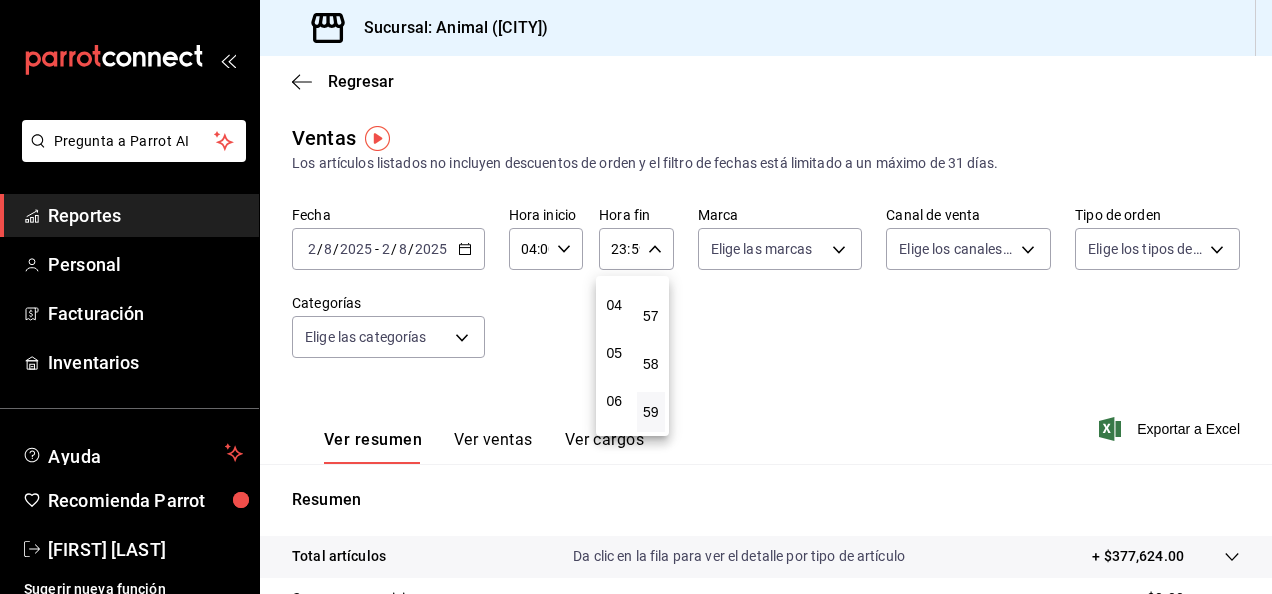 drag, startPoint x: 607, startPoint y: 312, endPoint x: 574, endPoint y: 347, distance: 48.104053 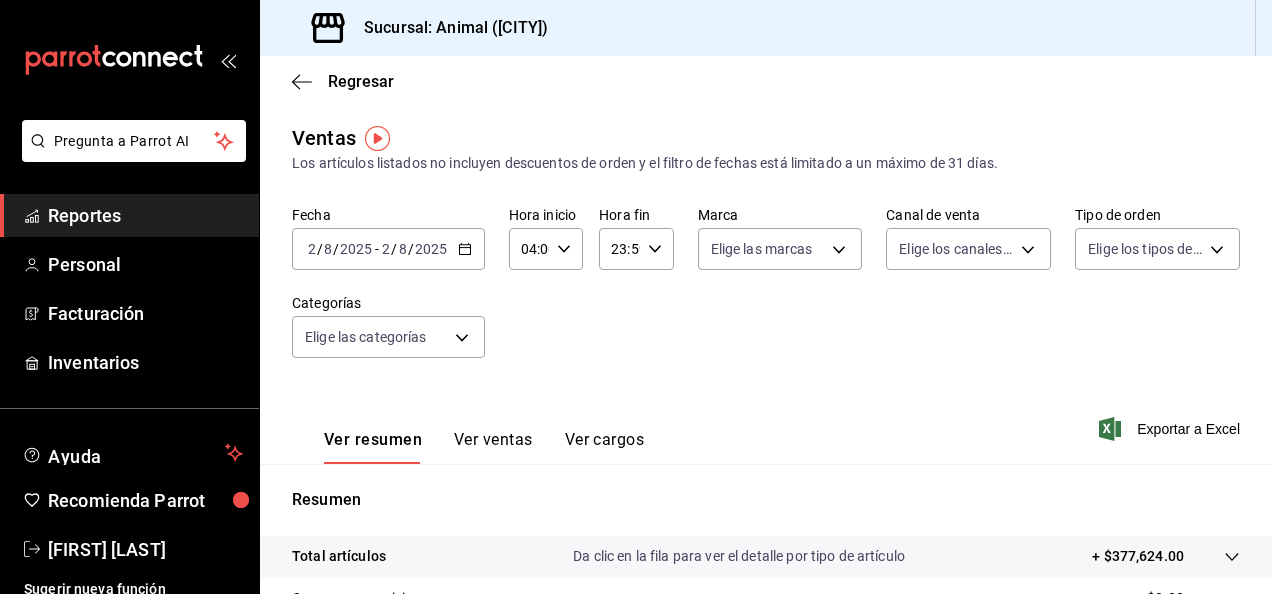 click 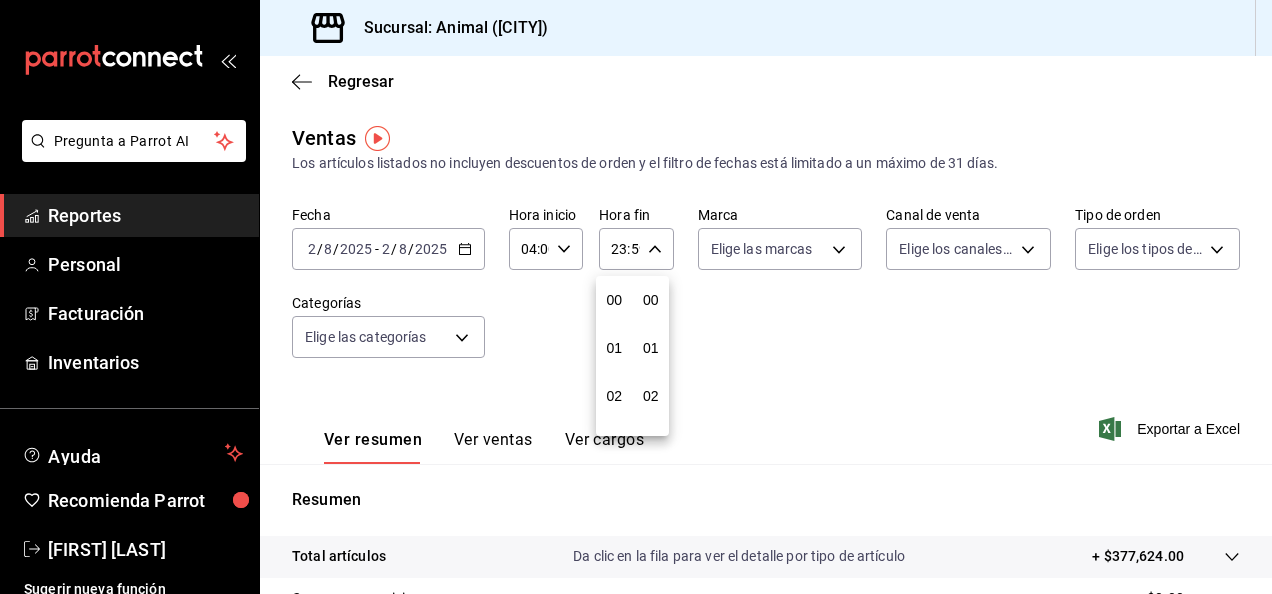 scroll, scrollTop: 992, scrollLeft: 0, axis: vertical 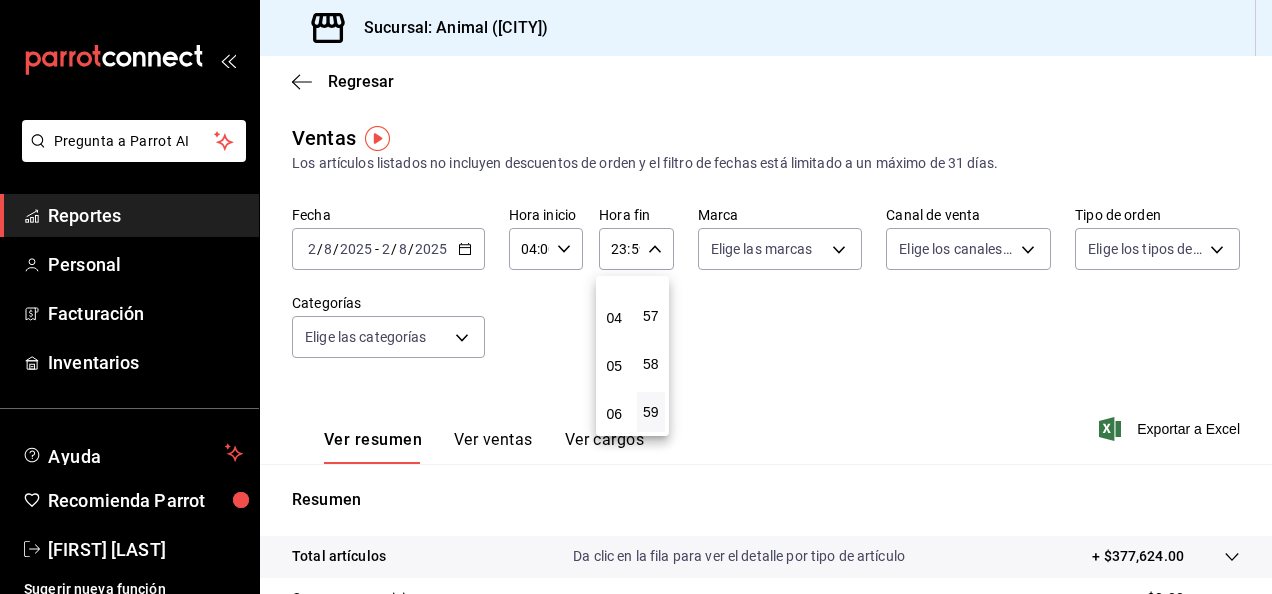 click on "04" at bounding box center (614, 318) 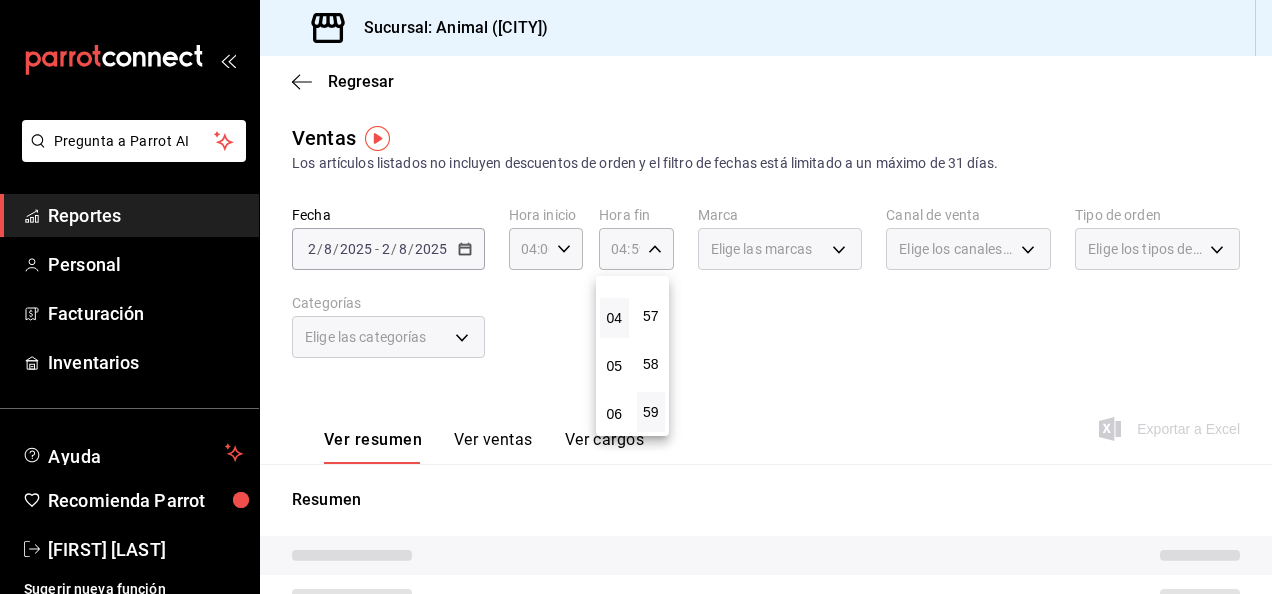 click at bounding box center (636, 297) 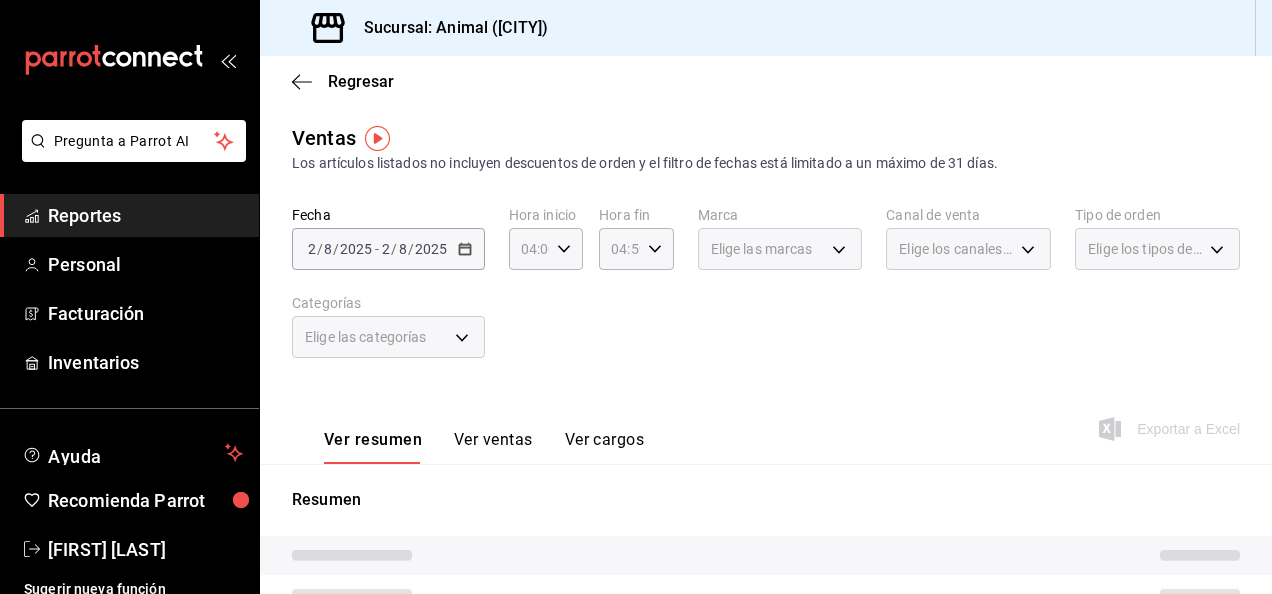 click on "04:59 Hora fin" at bounding box center [636, 249] 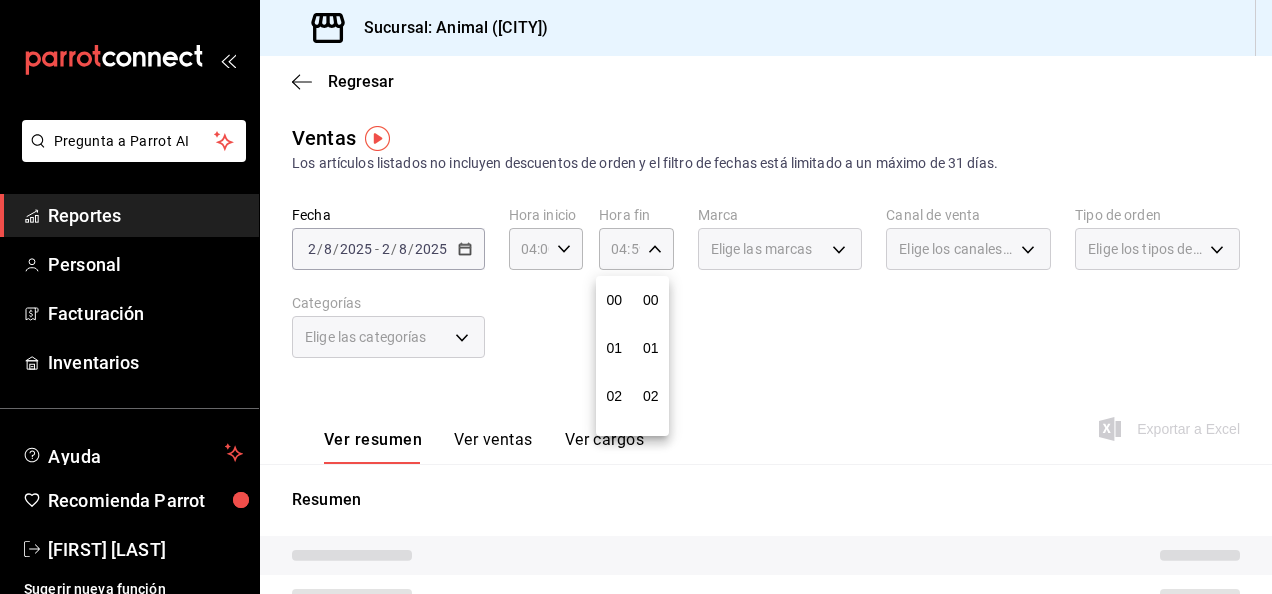 scroll, scrollTop: 192, scrollLeft: 0, axis: vertical 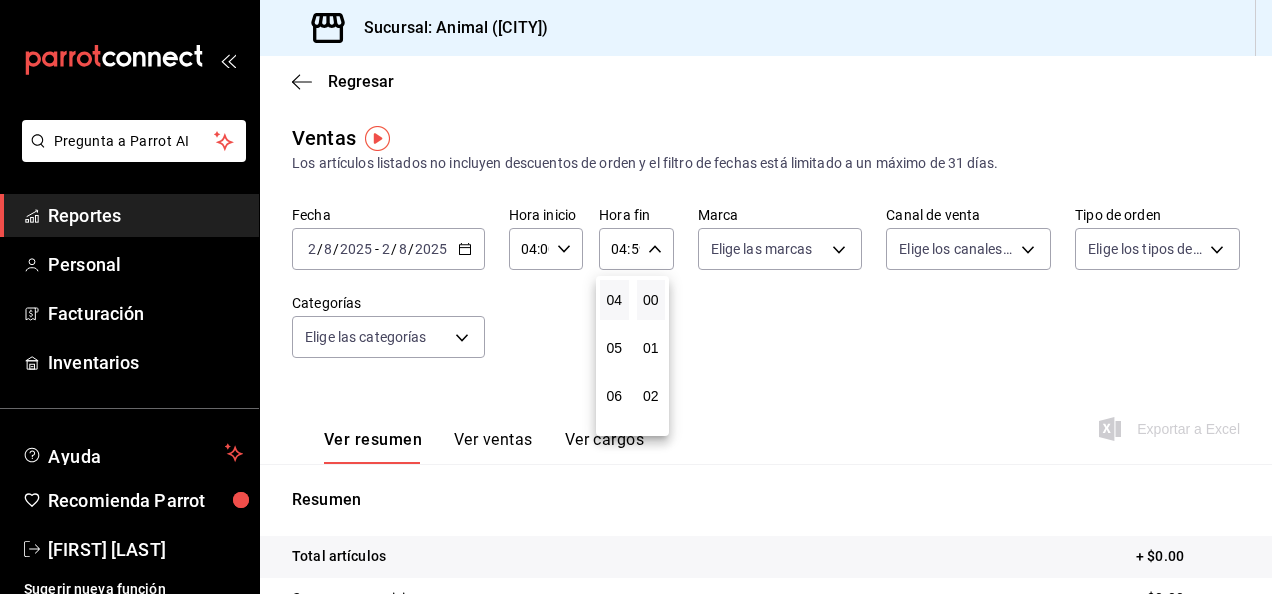 click on "00" at bounding box center [651, 300] 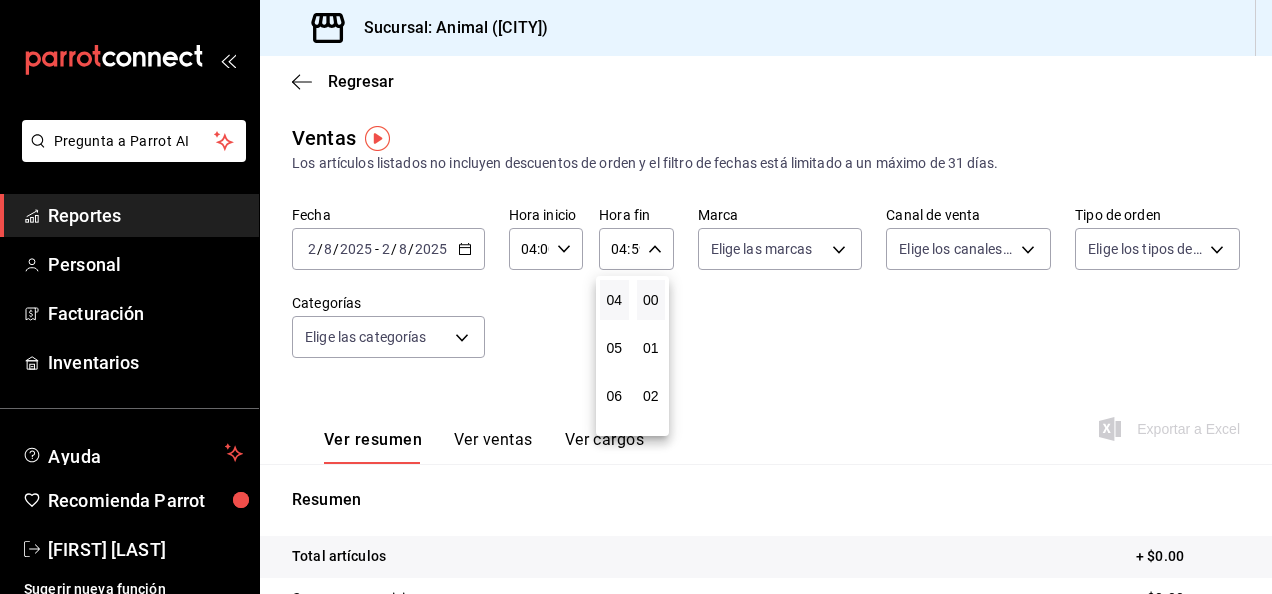 type on "04:00" 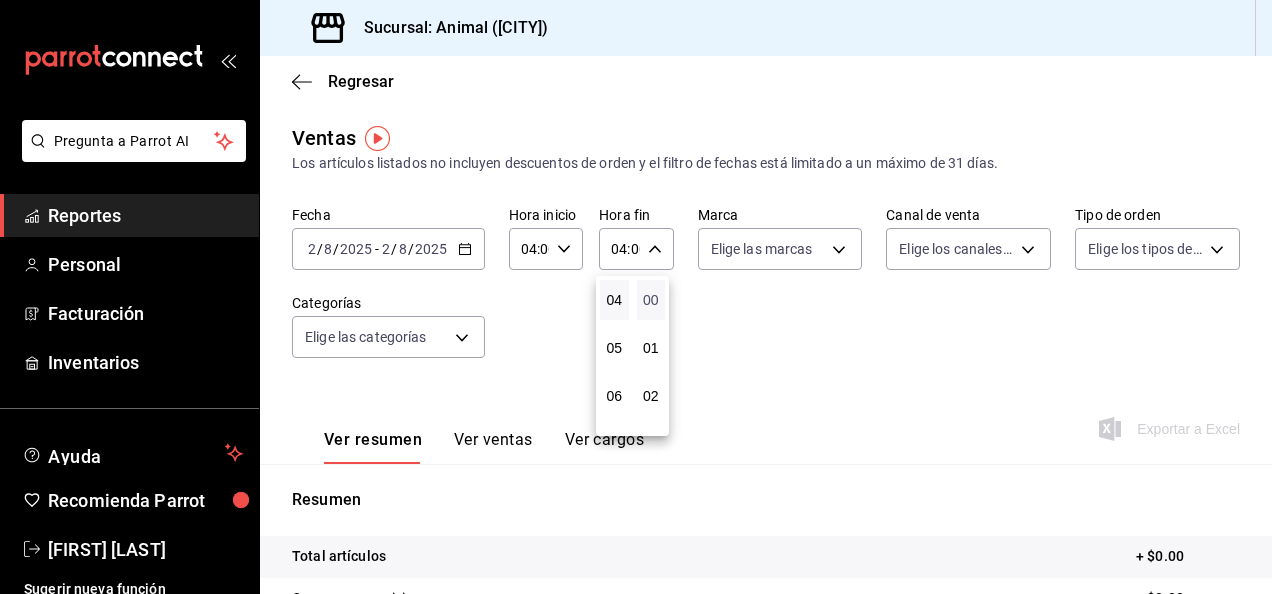 click on "00" at bounding box center [651, 300] 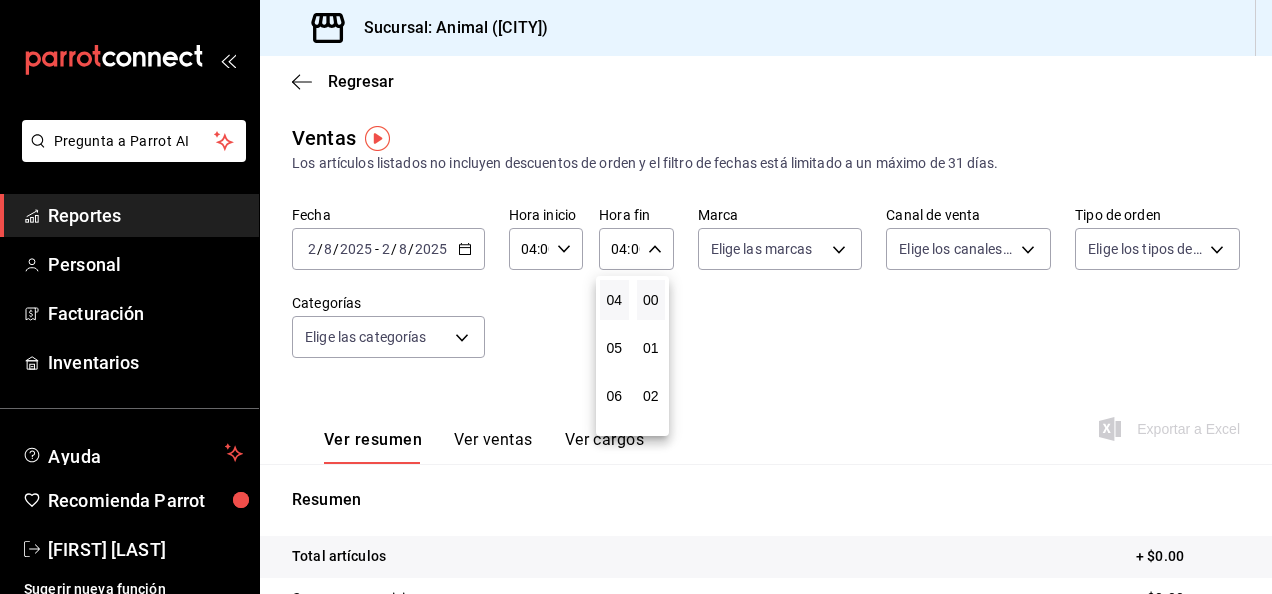 click at bounding box center [636, 297] 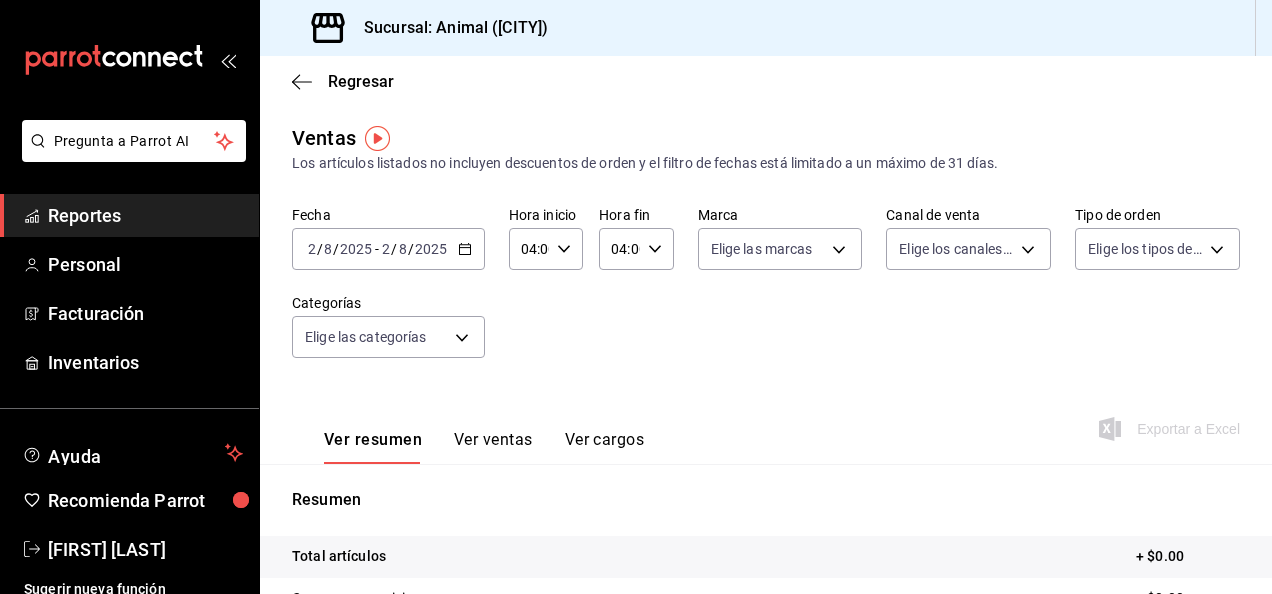 click 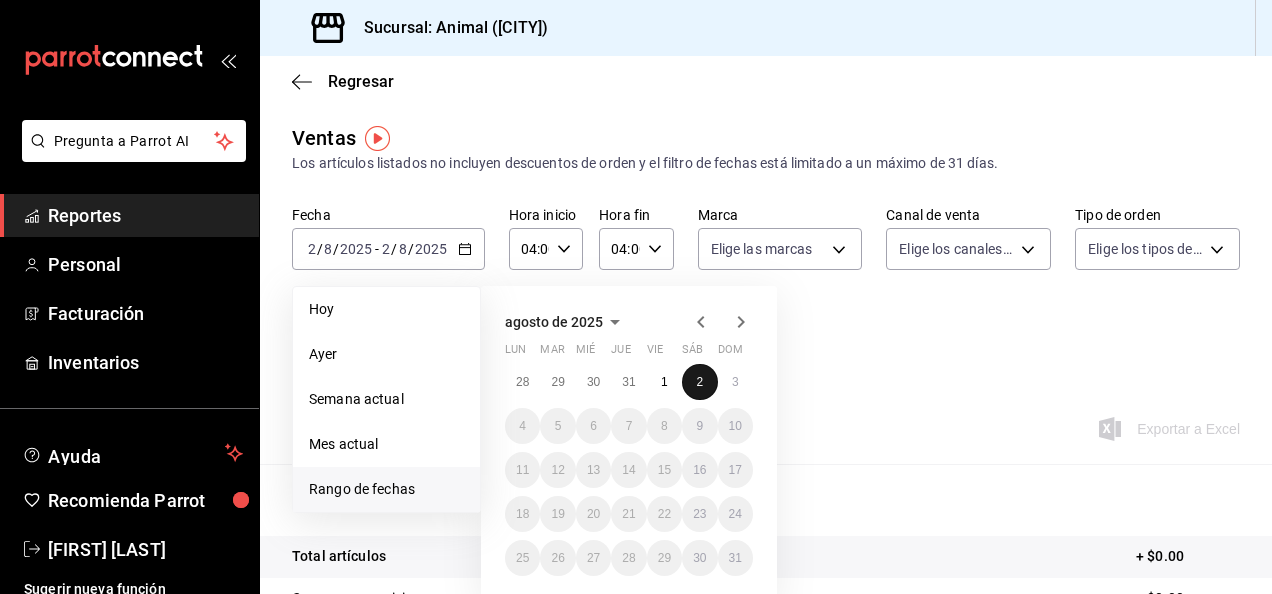 click on "2" at bounding box center [699, 382] 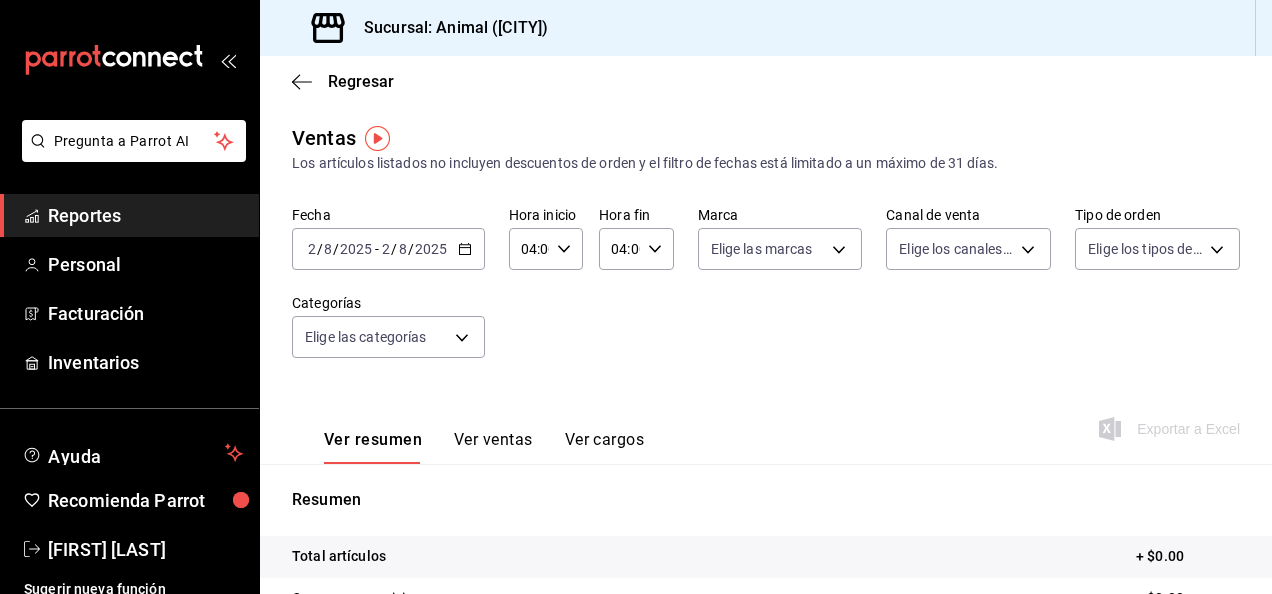 click on "[DATE] [DATE] - [DATE] [DATE]" at bounding box center [388, 249] 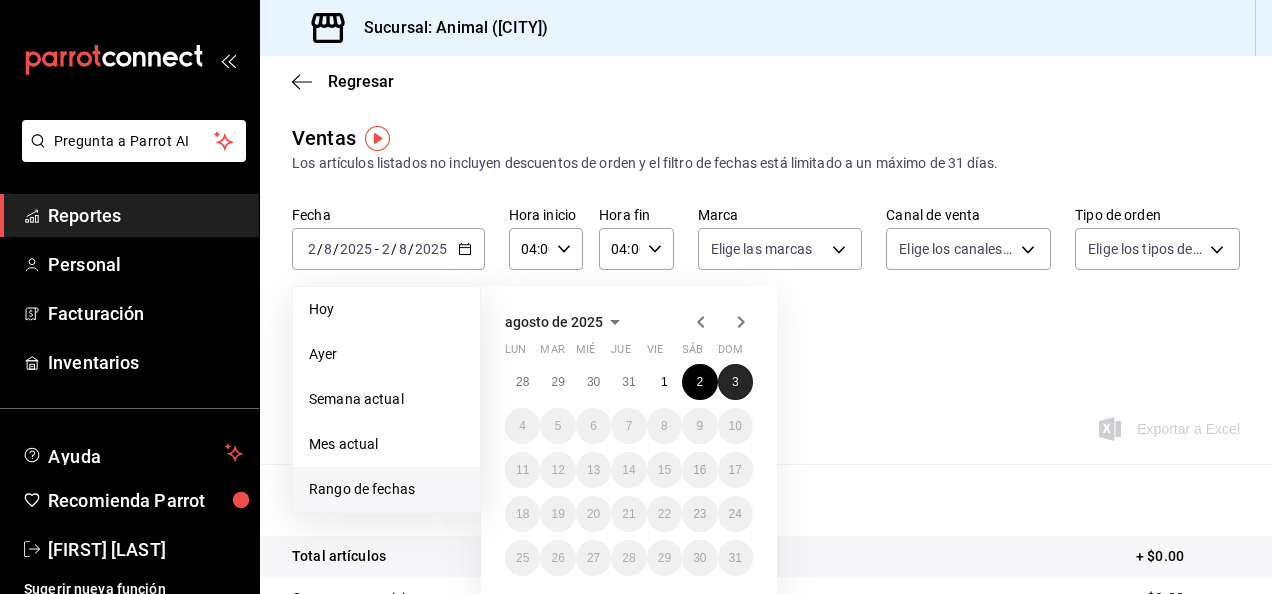 click on "3" at bounding box center [735, 382] 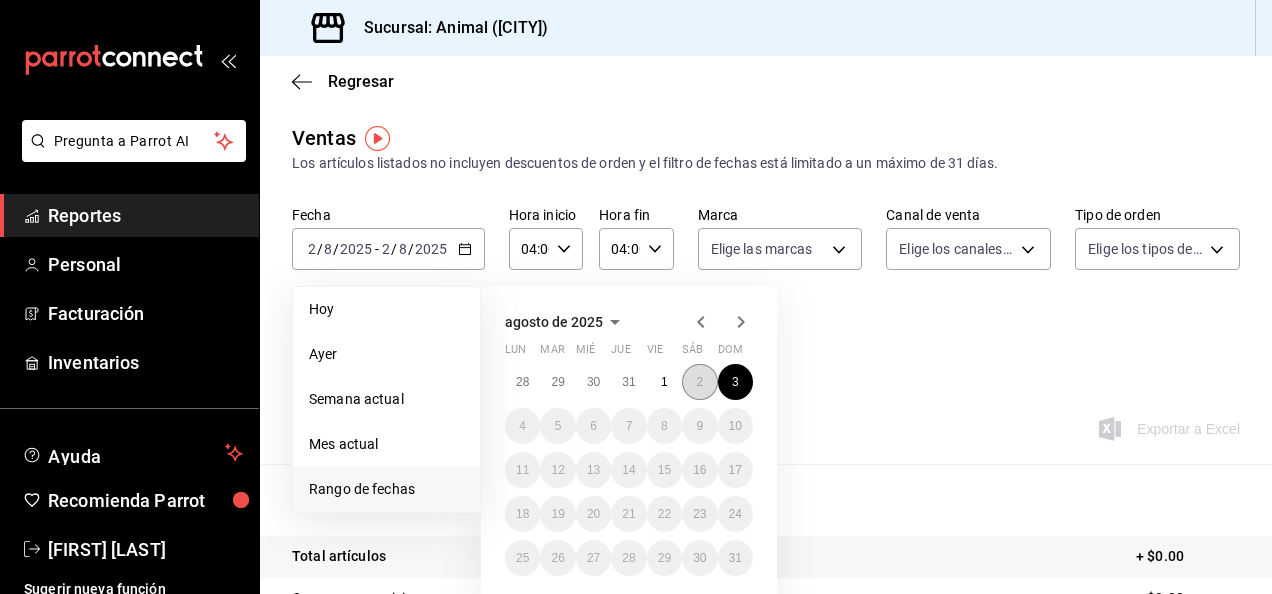 click on "2" at bounding box center [699, 382] 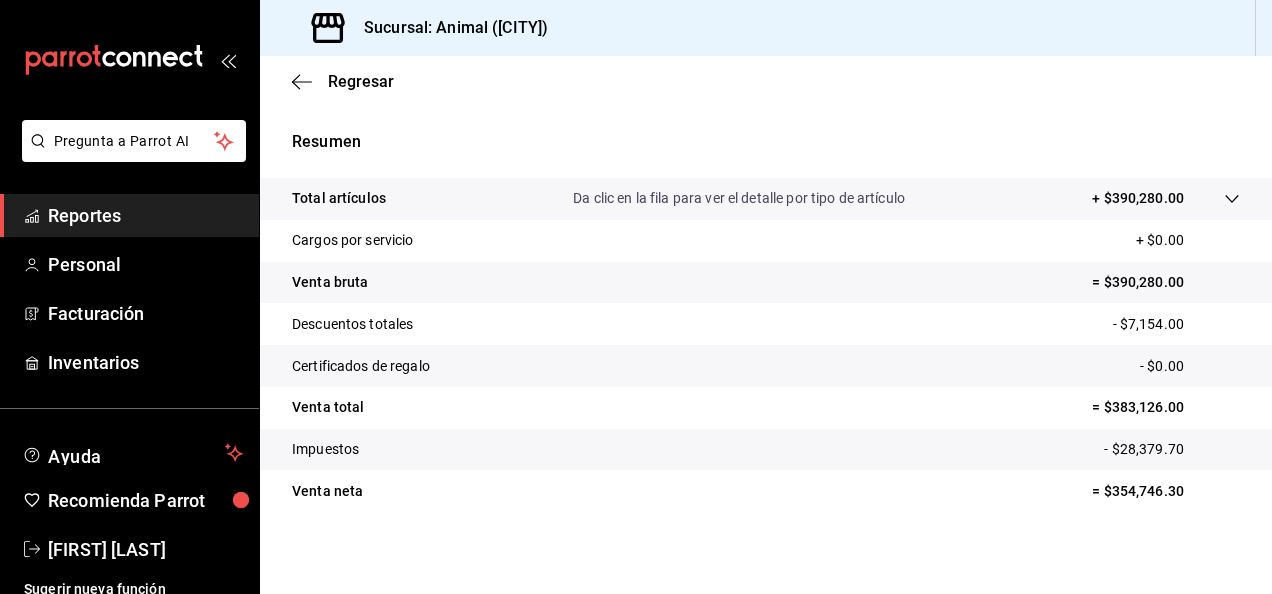 scroll, scrollTop: 364, scrollLeft: 0, axis: vertical 